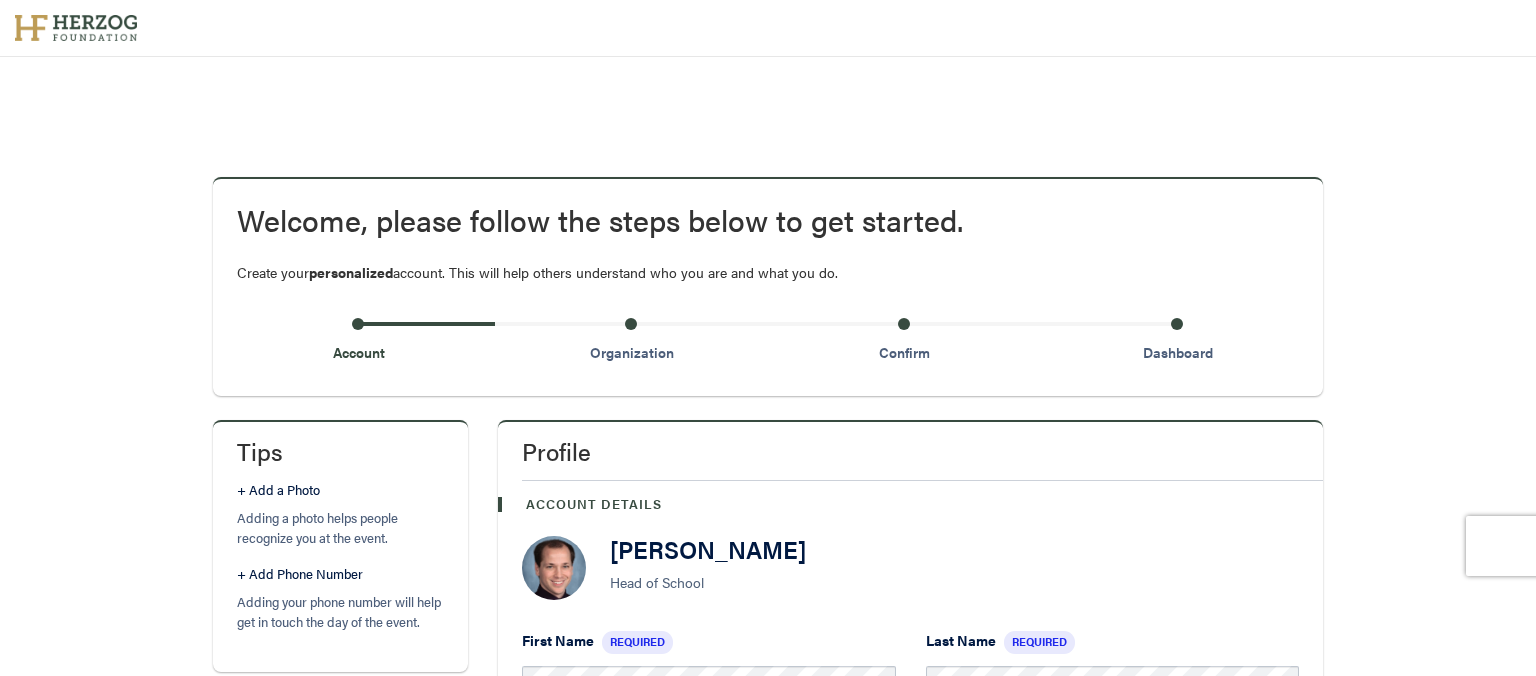 scroll, scrollTop: 1003, scrollLeft: 0, axis: vertical 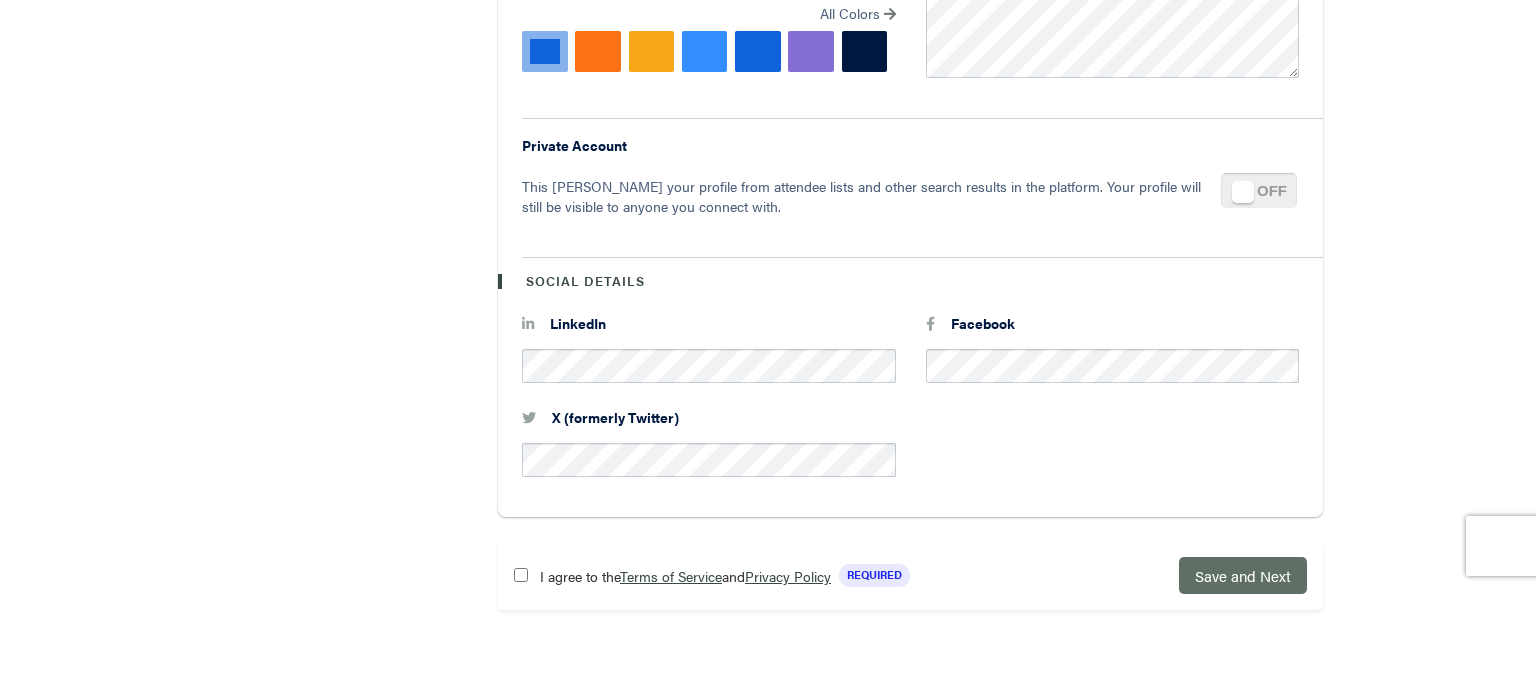 click on "Save and Next" at bounding box center (1243, 575) 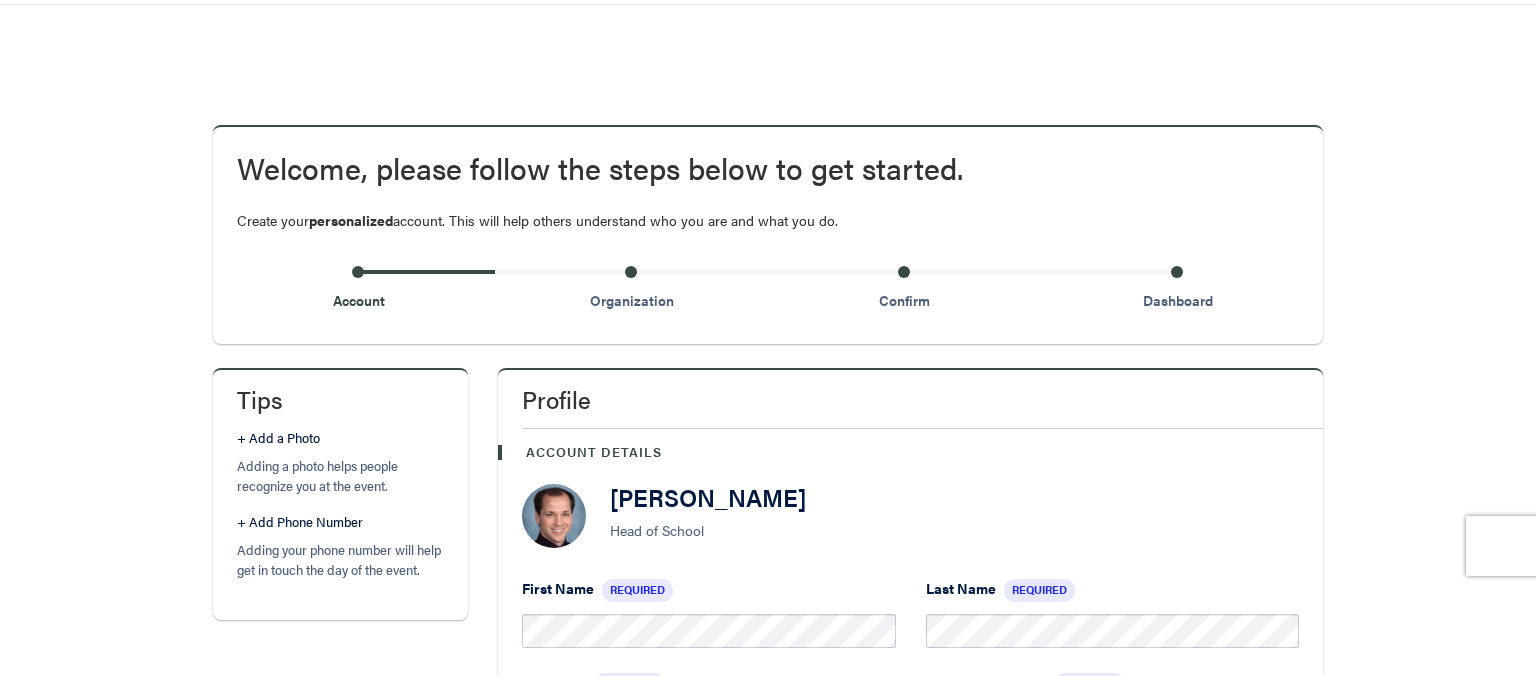 scroll, scrollTop: 109, scrollLeft: 0, axis: vertical 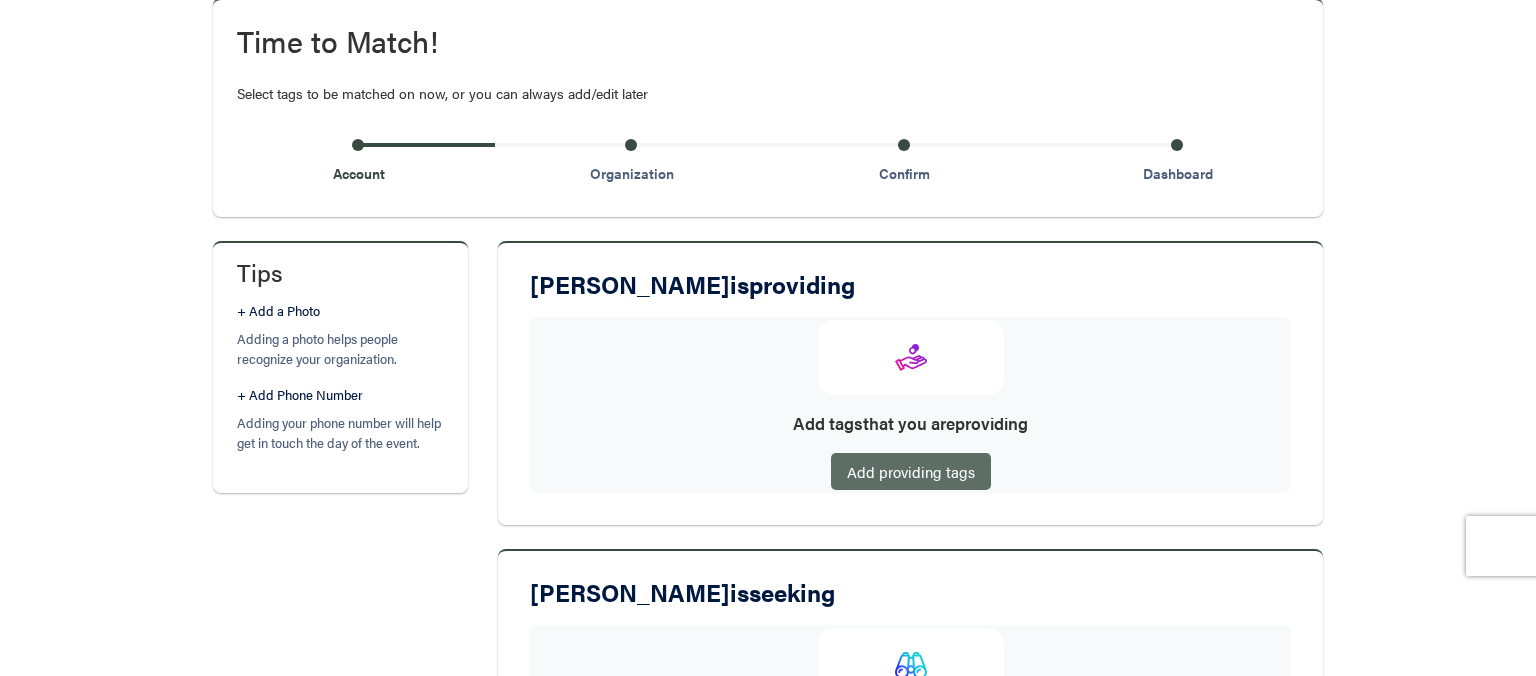 click on "Add    providing   tags" at bounding box center (911, 471) 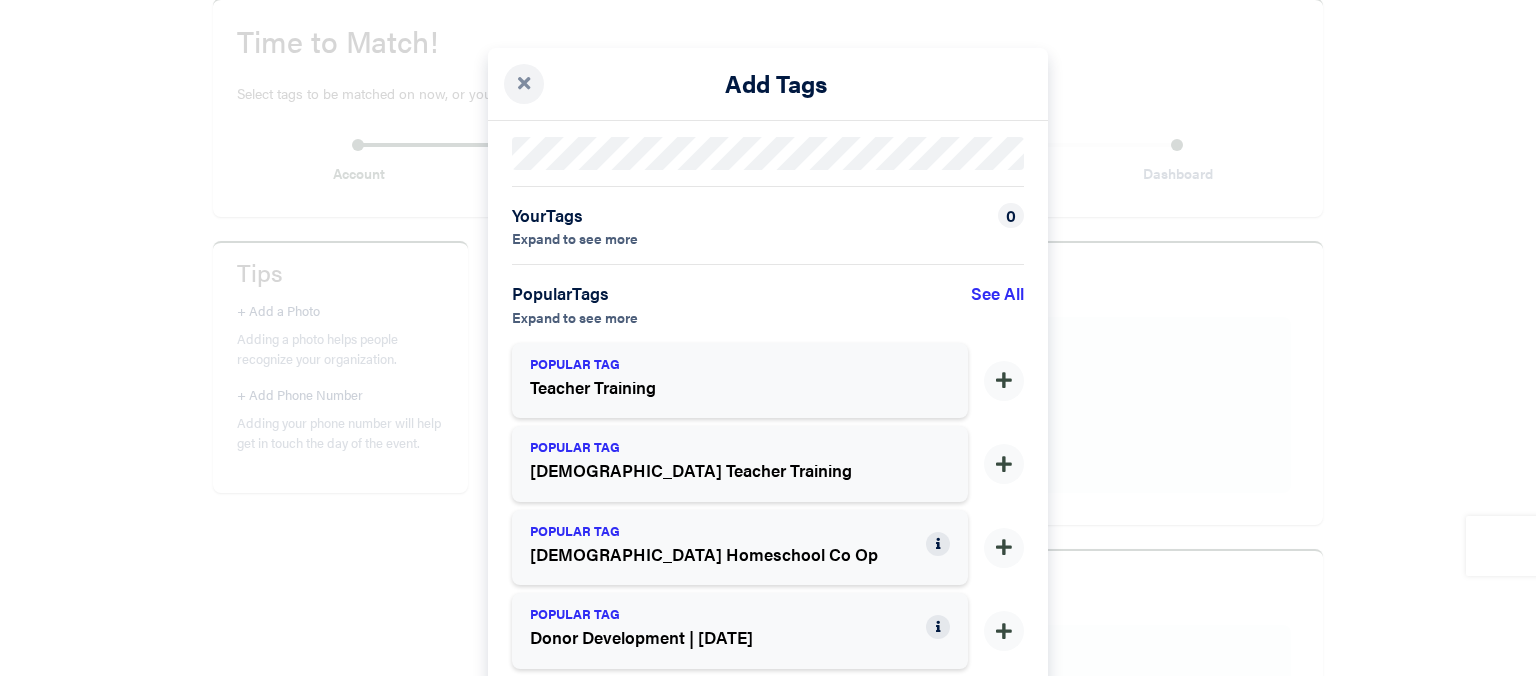 scroll, scrollTop: 110, scrollLeft: 0, axis: vertical 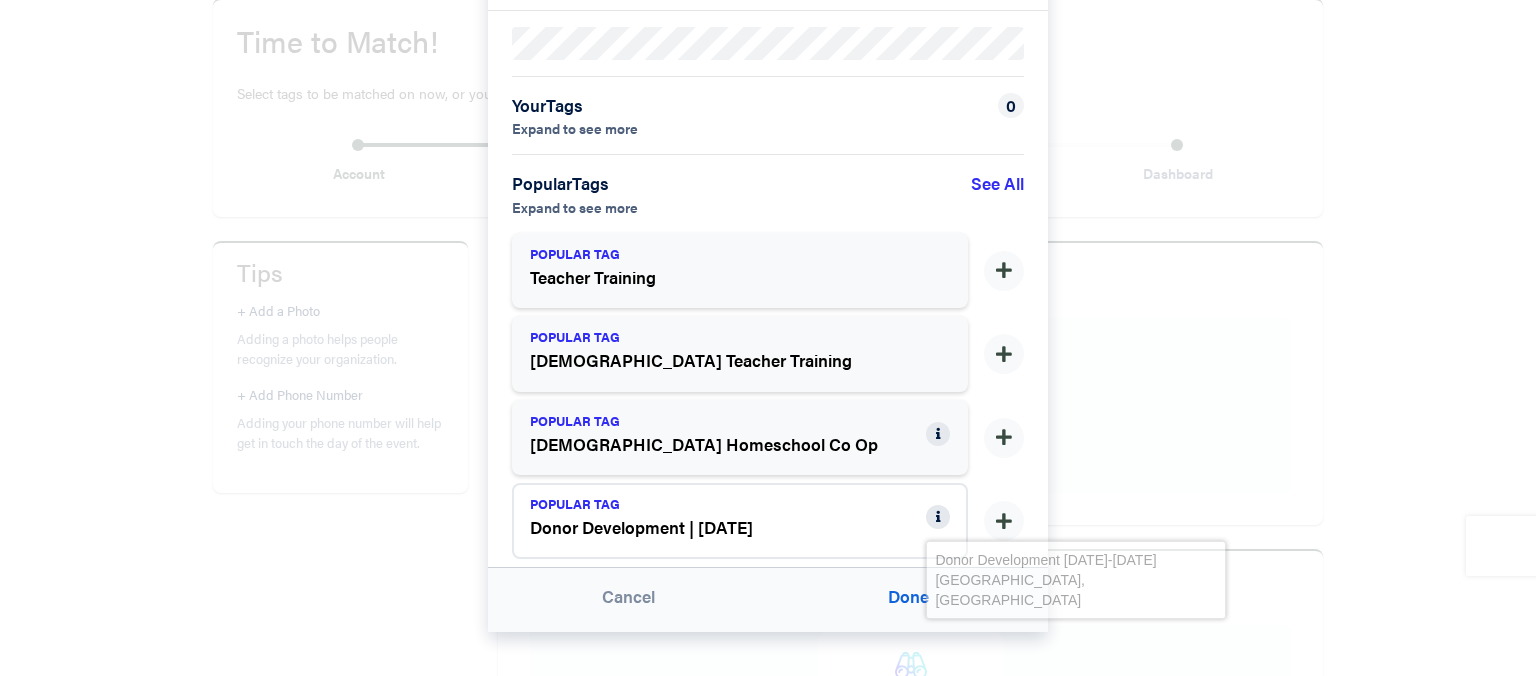 click at bounding box center [938, 517] 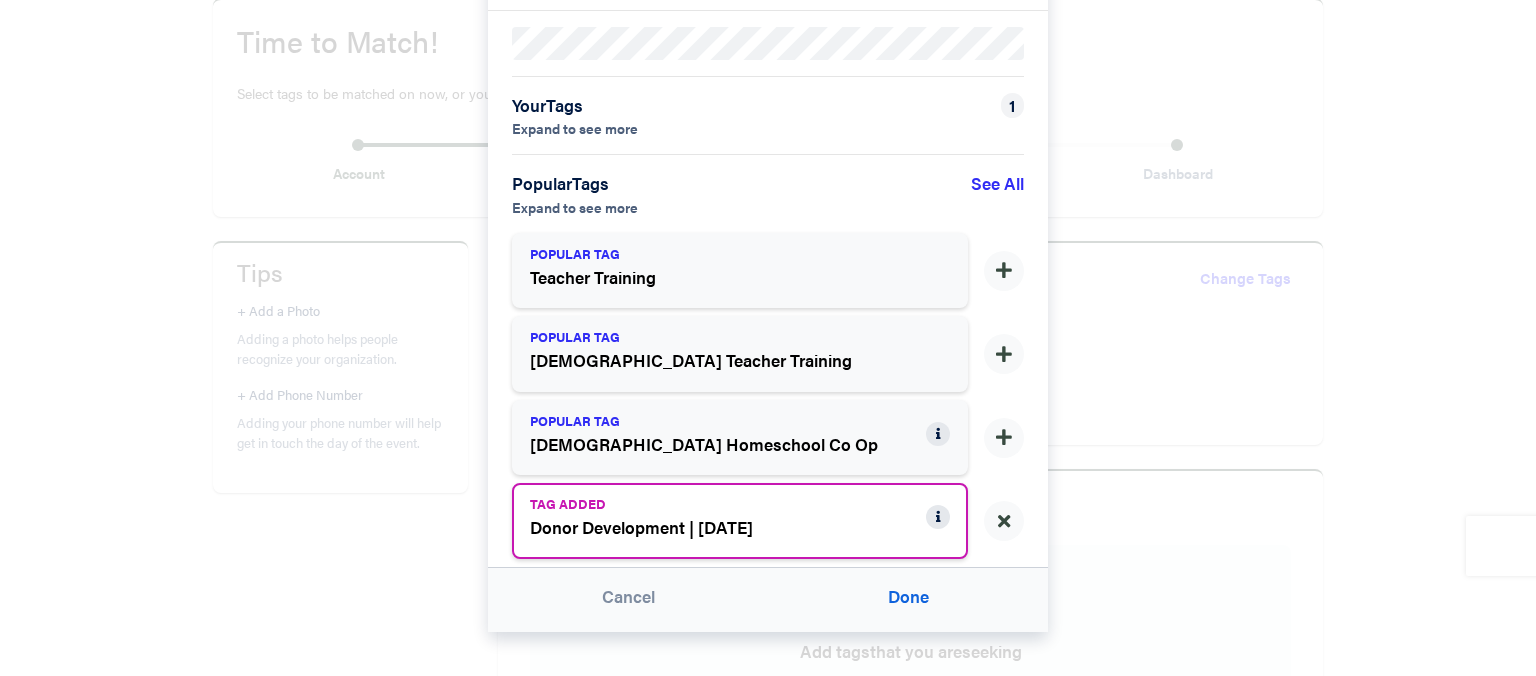 click on "TAG ADDED" at bounding box center (716, 504) 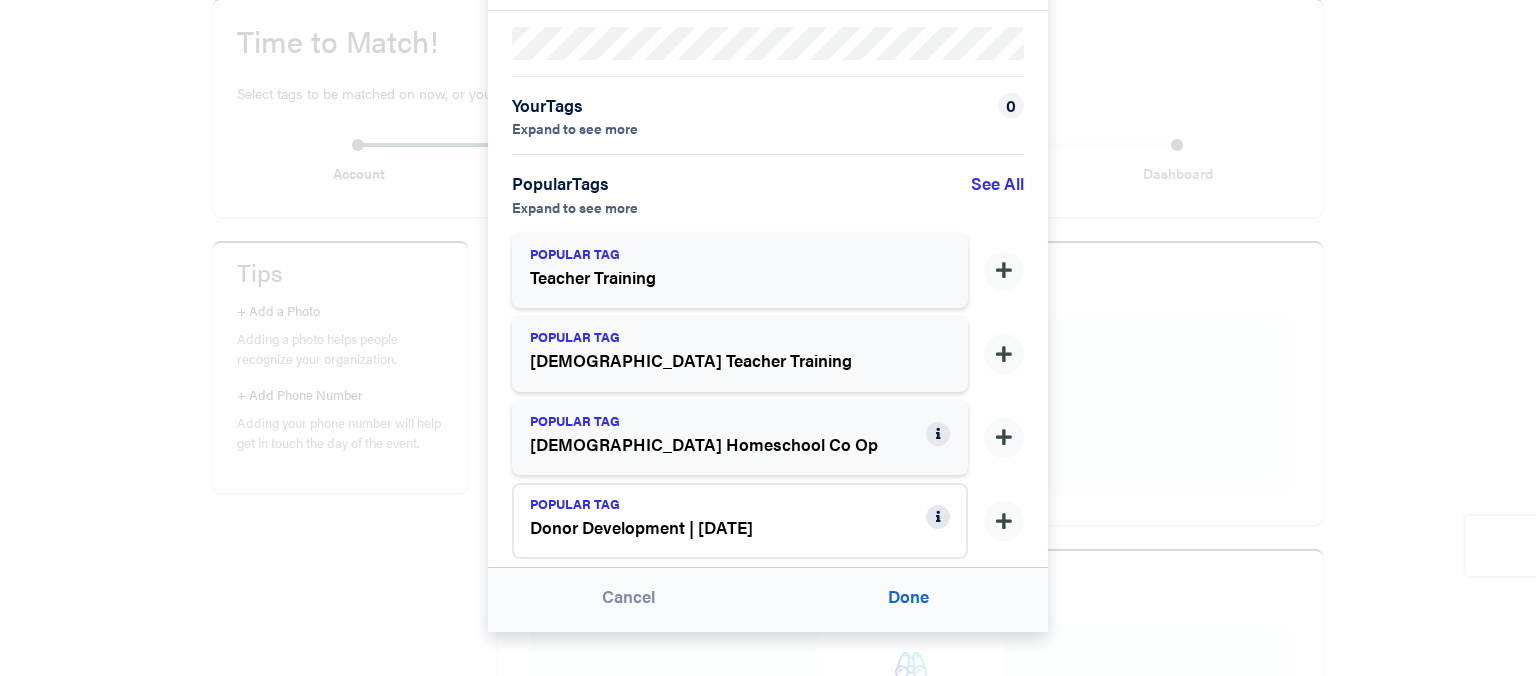 click on "POPULAR TAG" at bounding box center [716, 504] 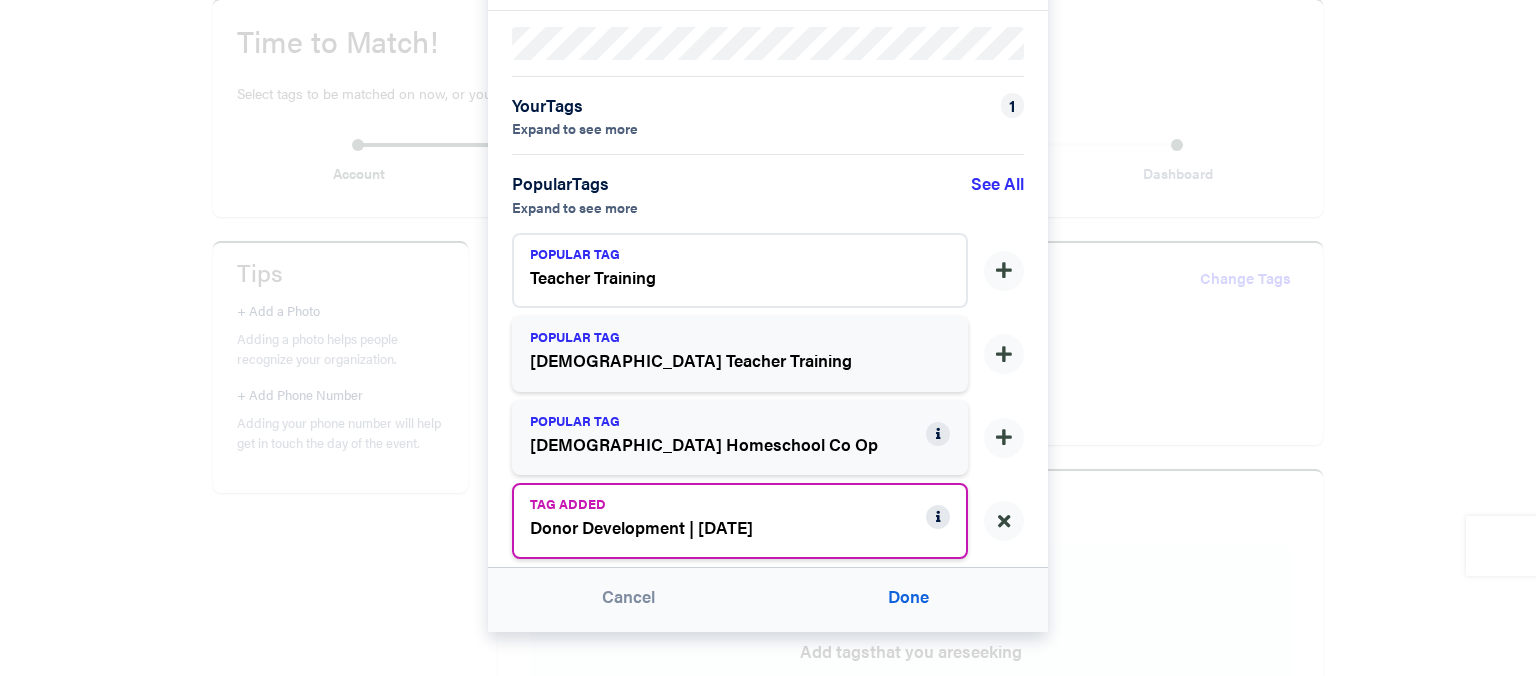 click on "Teacher Training" at bounding box center (728, 278) 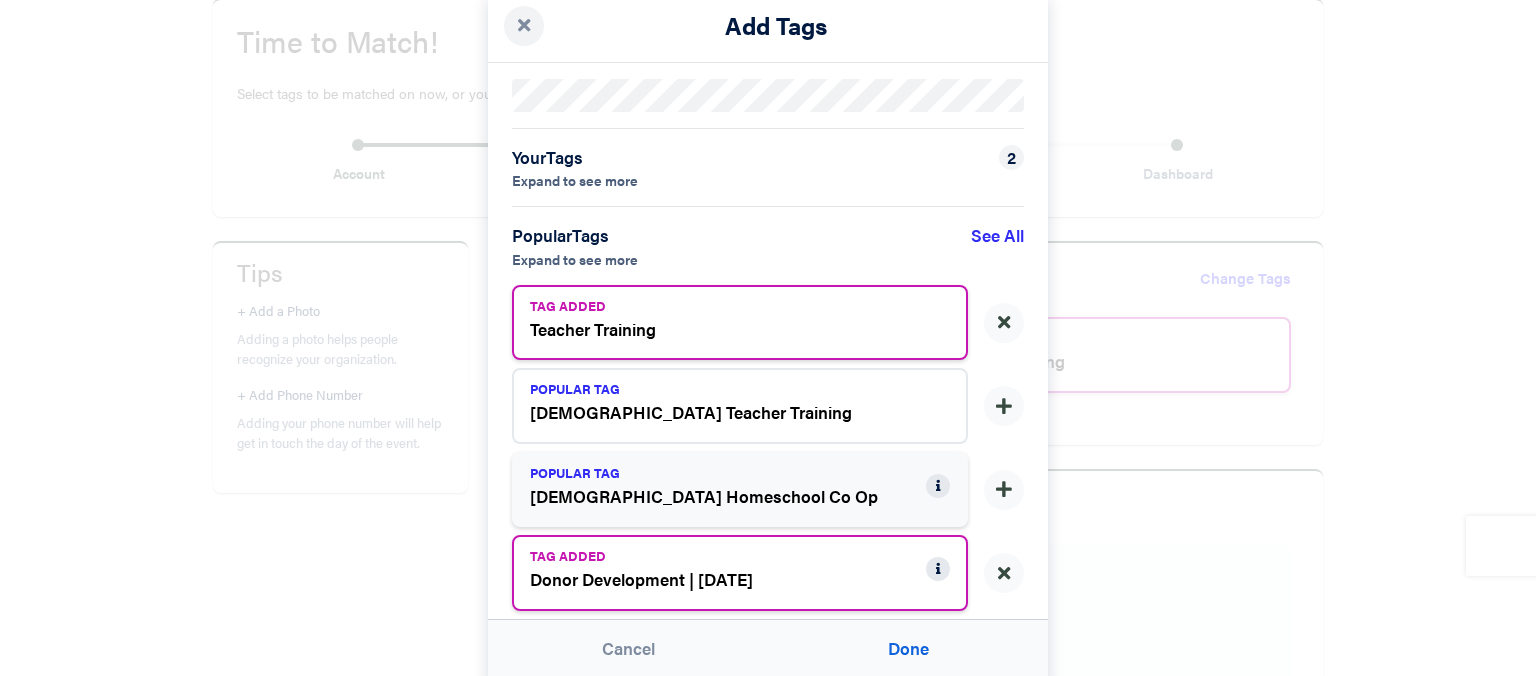 scroll, scrollTop: 110, scrollLeft: 0, axis: vertical 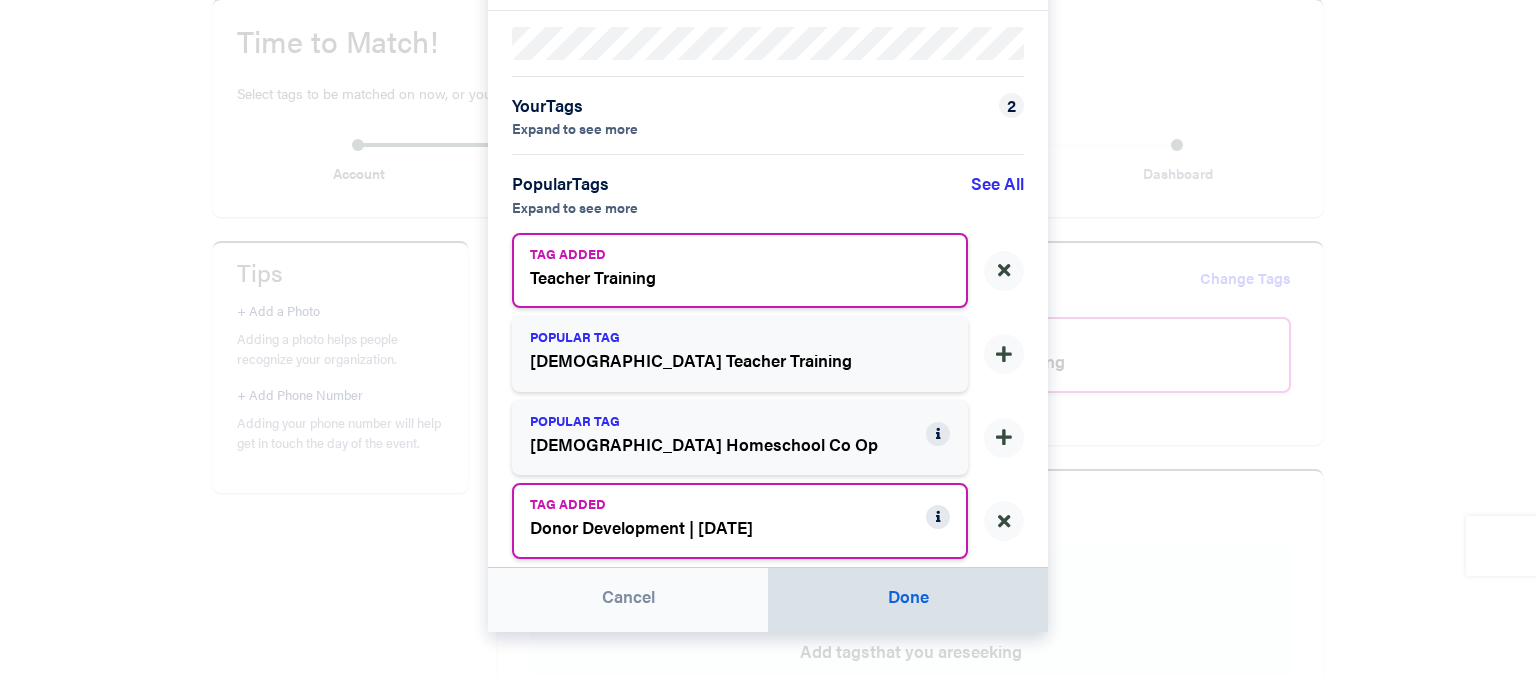 click on "Done" at bounding box center [908, 600] 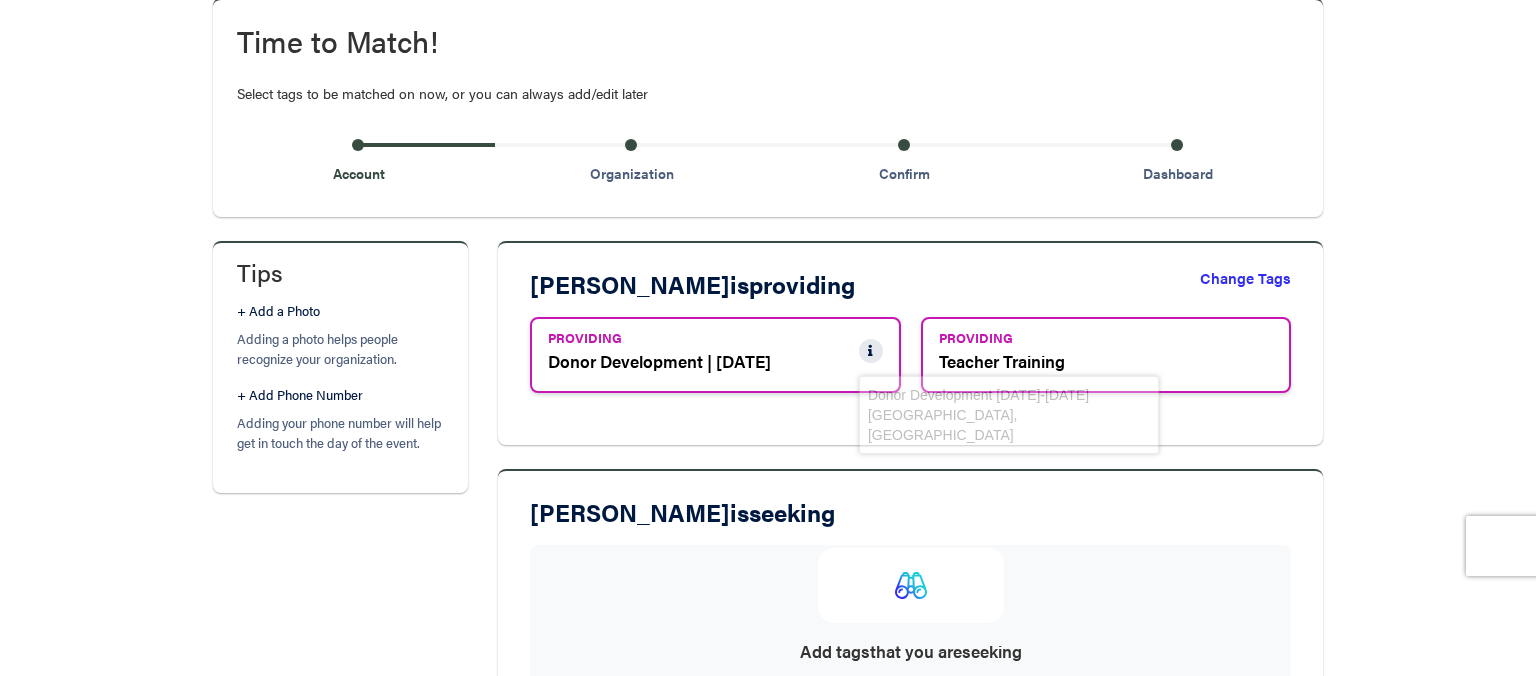 click on "PROVIDING Donor Development | August 28" at bounding box center (715, 354) 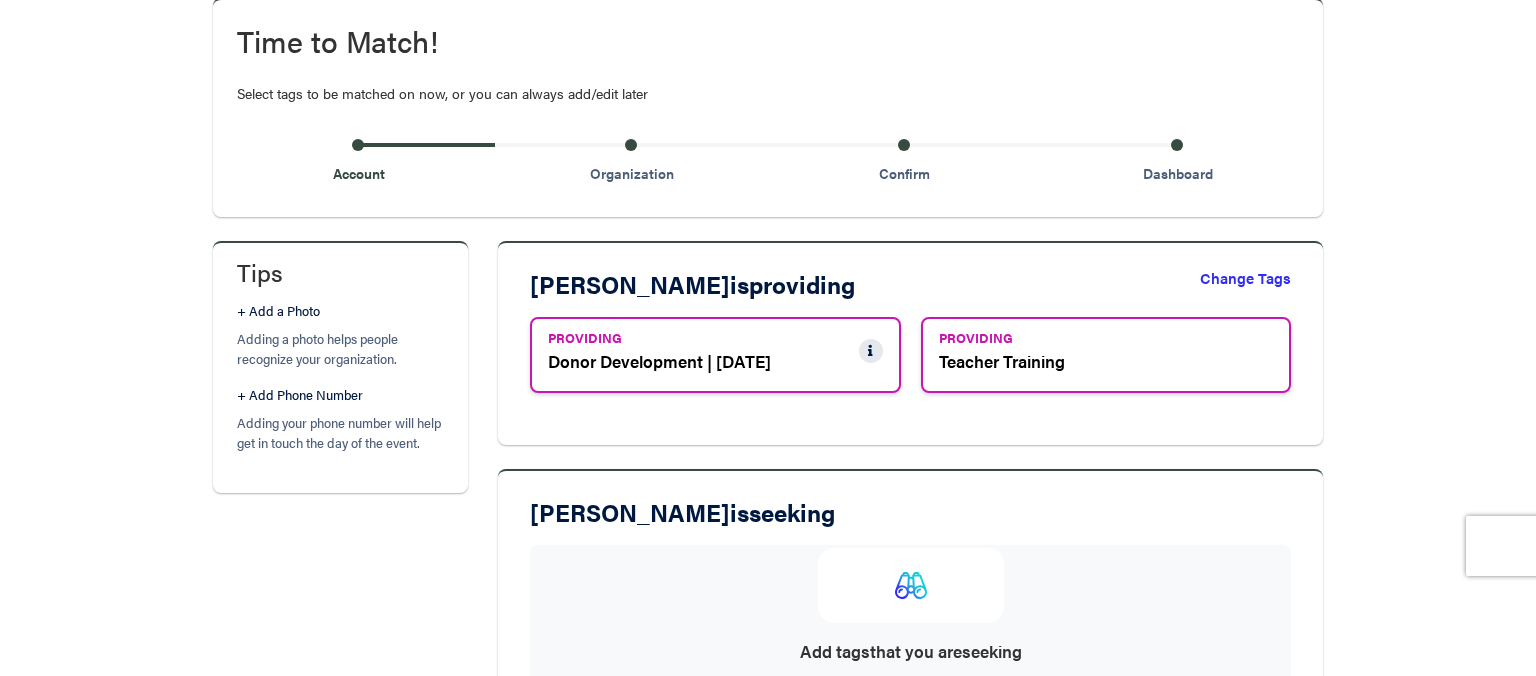 click on "Change    Tags" at bounding box center (1245, 292) 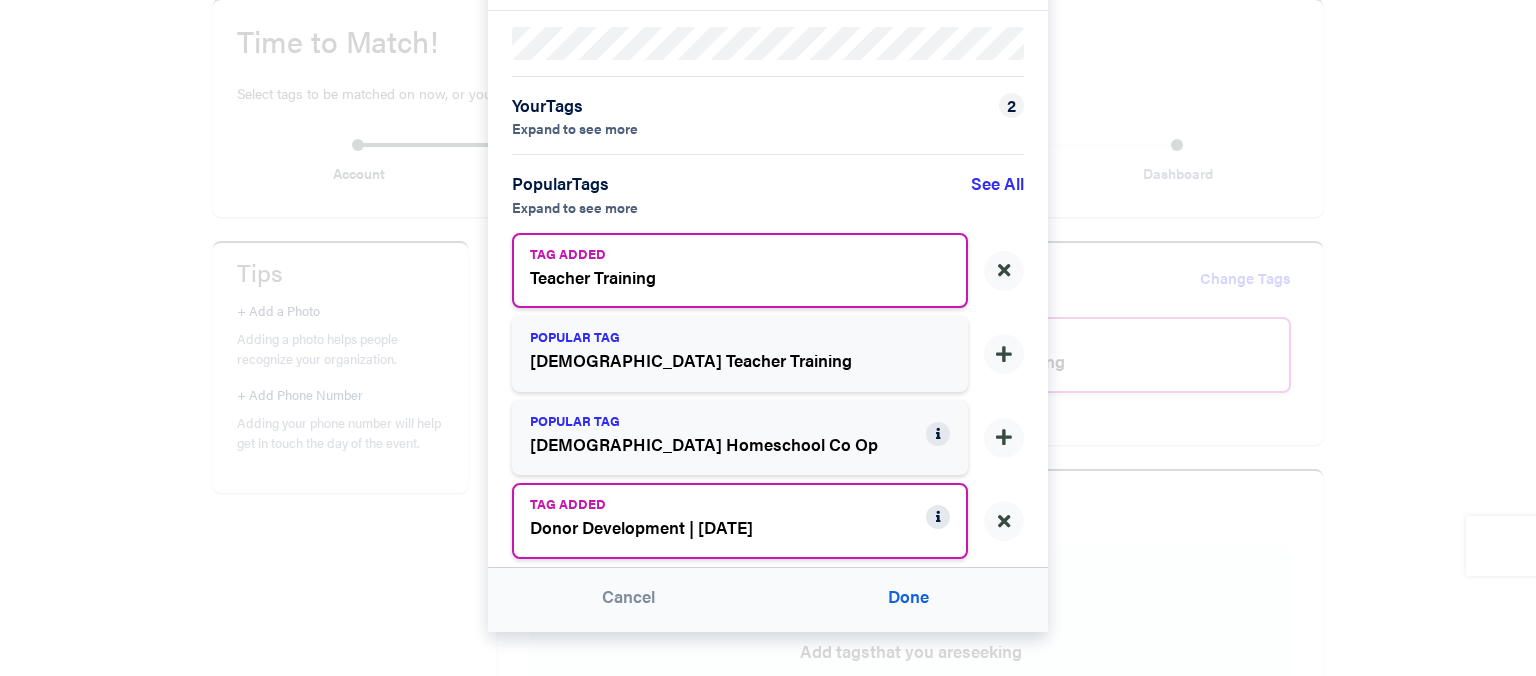 click on "Teacher Training" at bounding box center [728, 278] 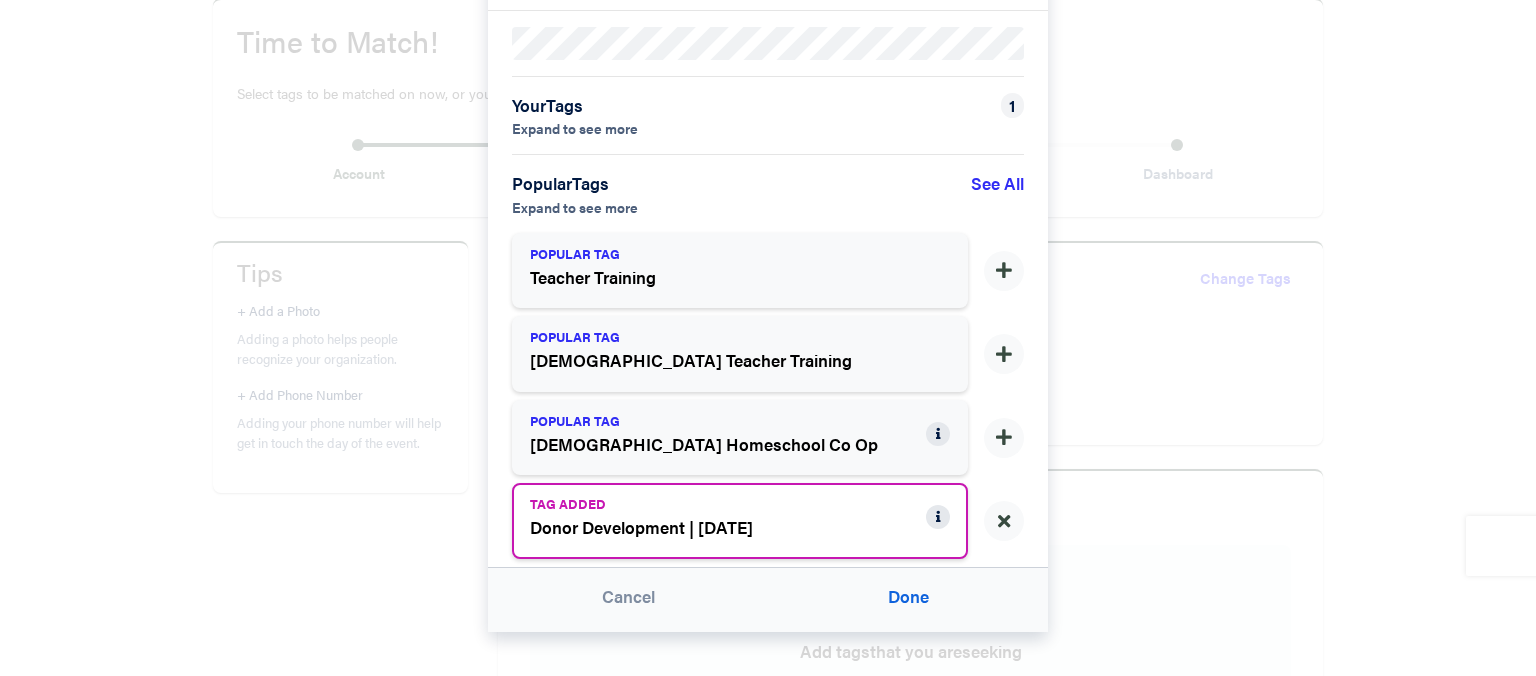 click on "Donor Development | August 28" at bounding box center [716, 528] 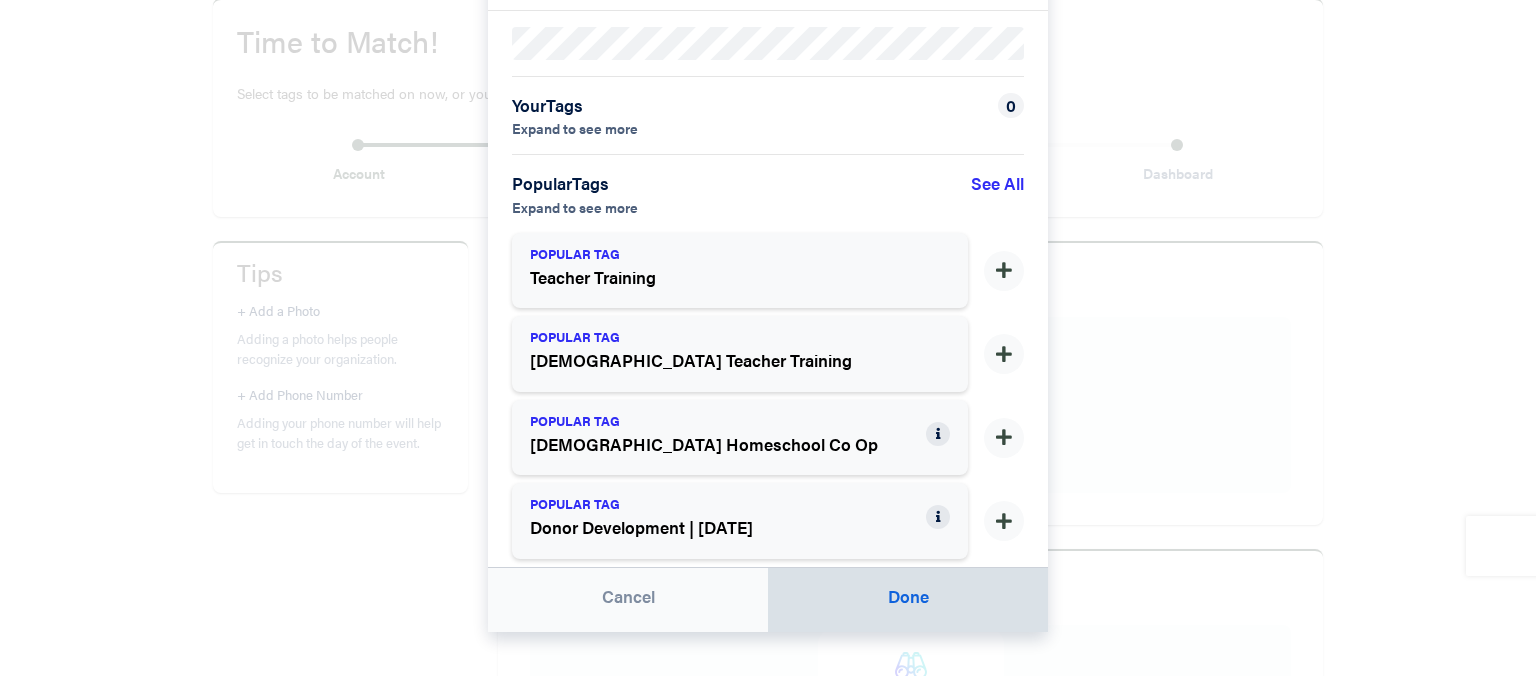 click on "Done" at bounding box center [908, 600] 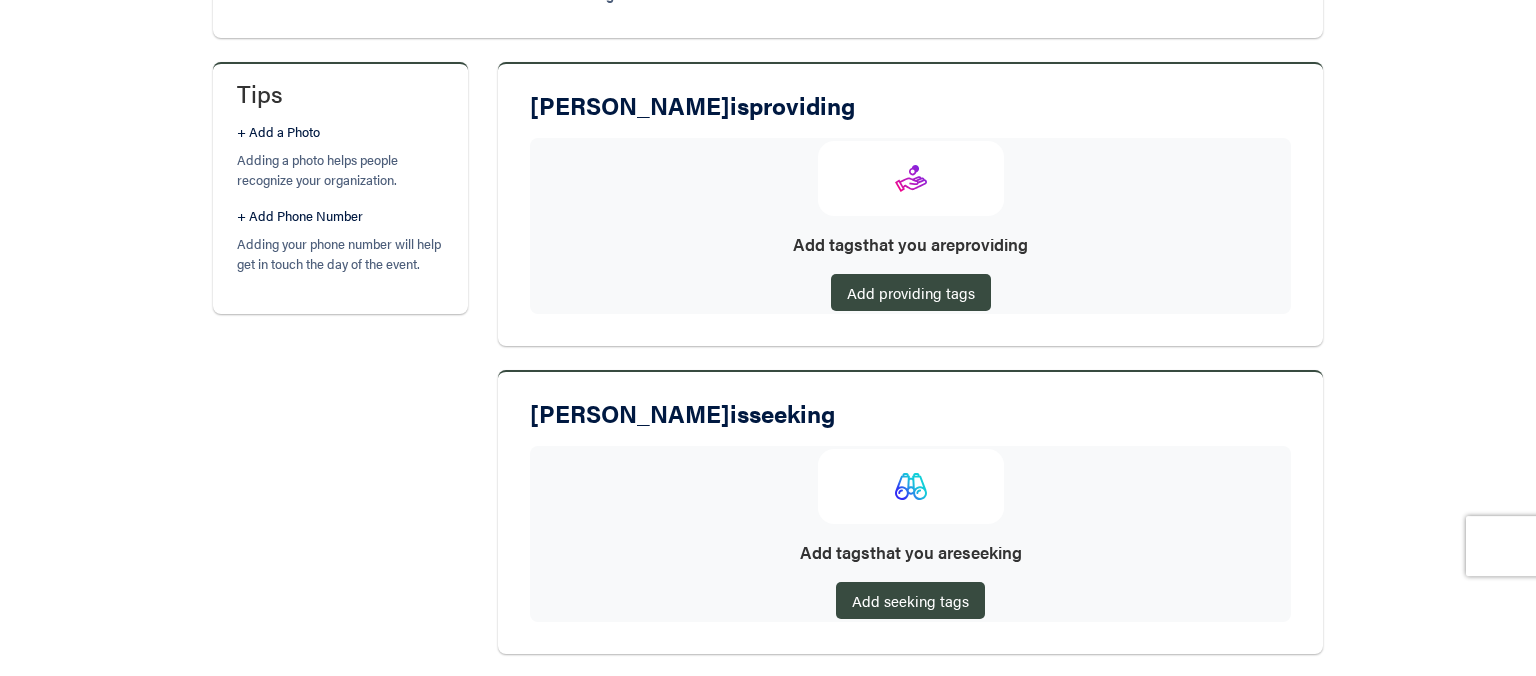 scroll, scrollTop: 390, scrollLeft: 0, axis: vertical 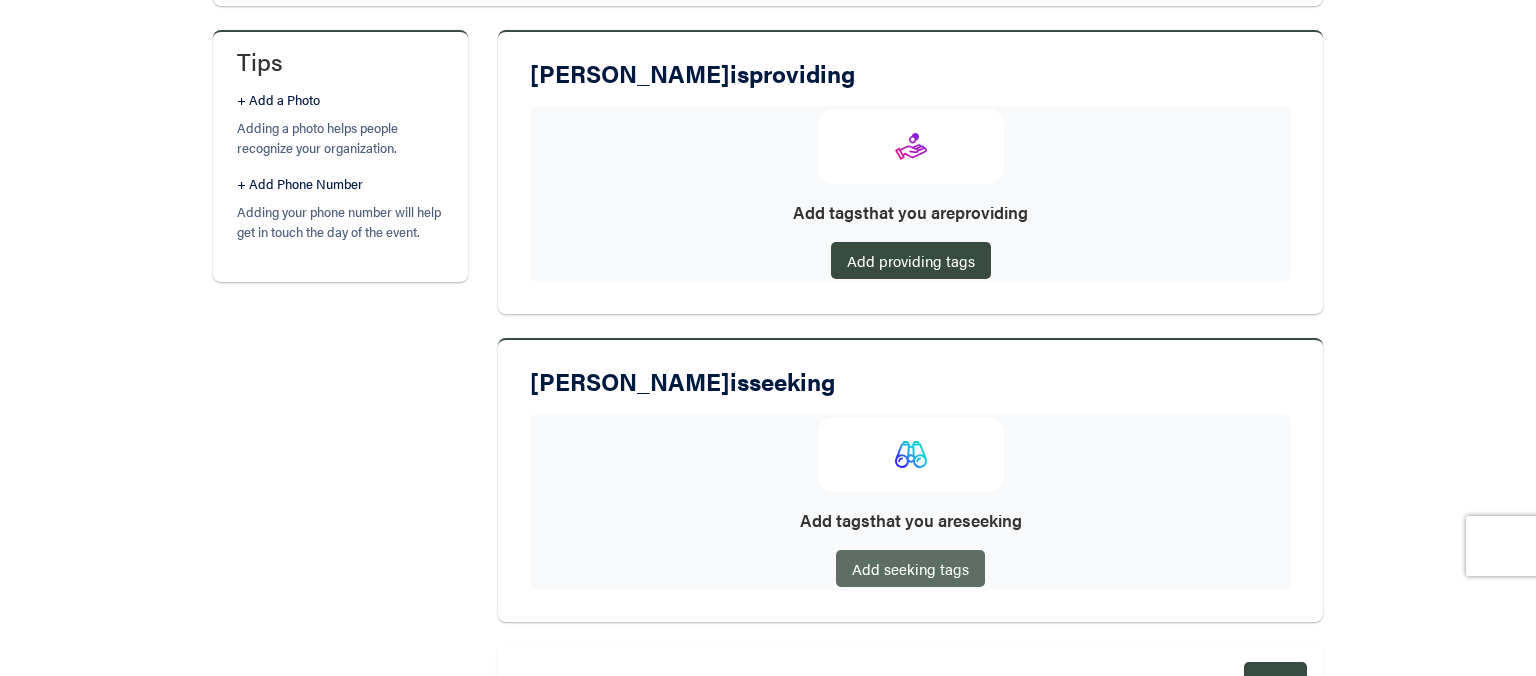 click on "Add    seeking   tags" at bounding box center (910, 568) 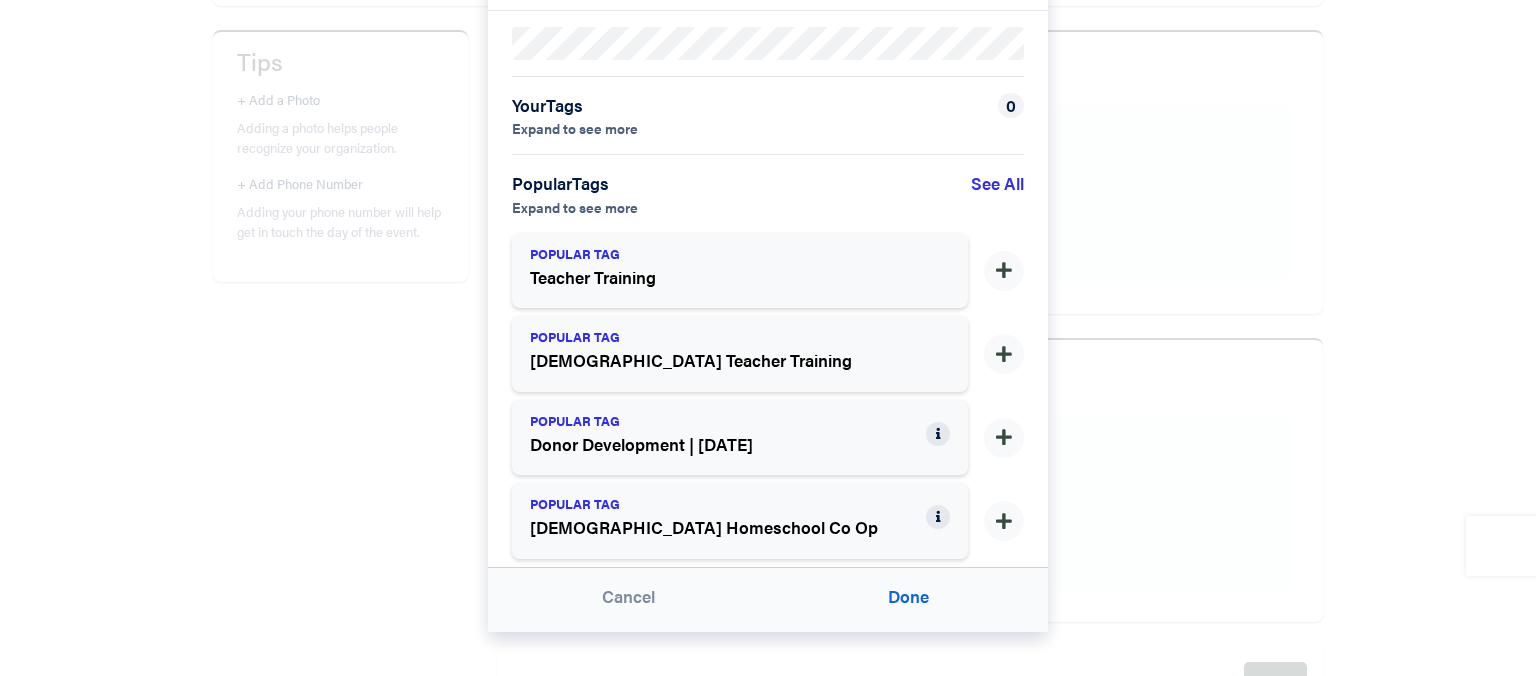 scroll, scrollTop: 110, scrollLeft: 0, axis: vertical 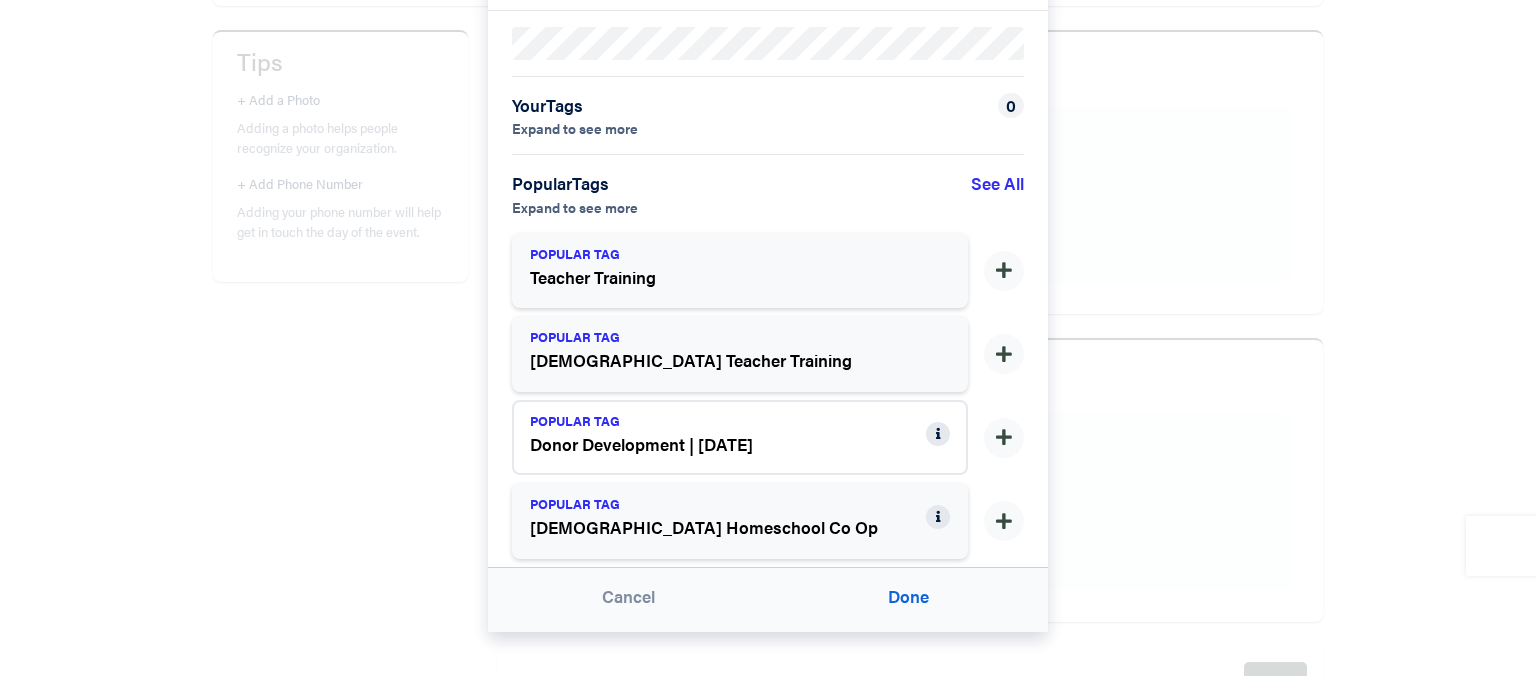 click on "Donor Development | August 28" at bounding box center (716, 445) 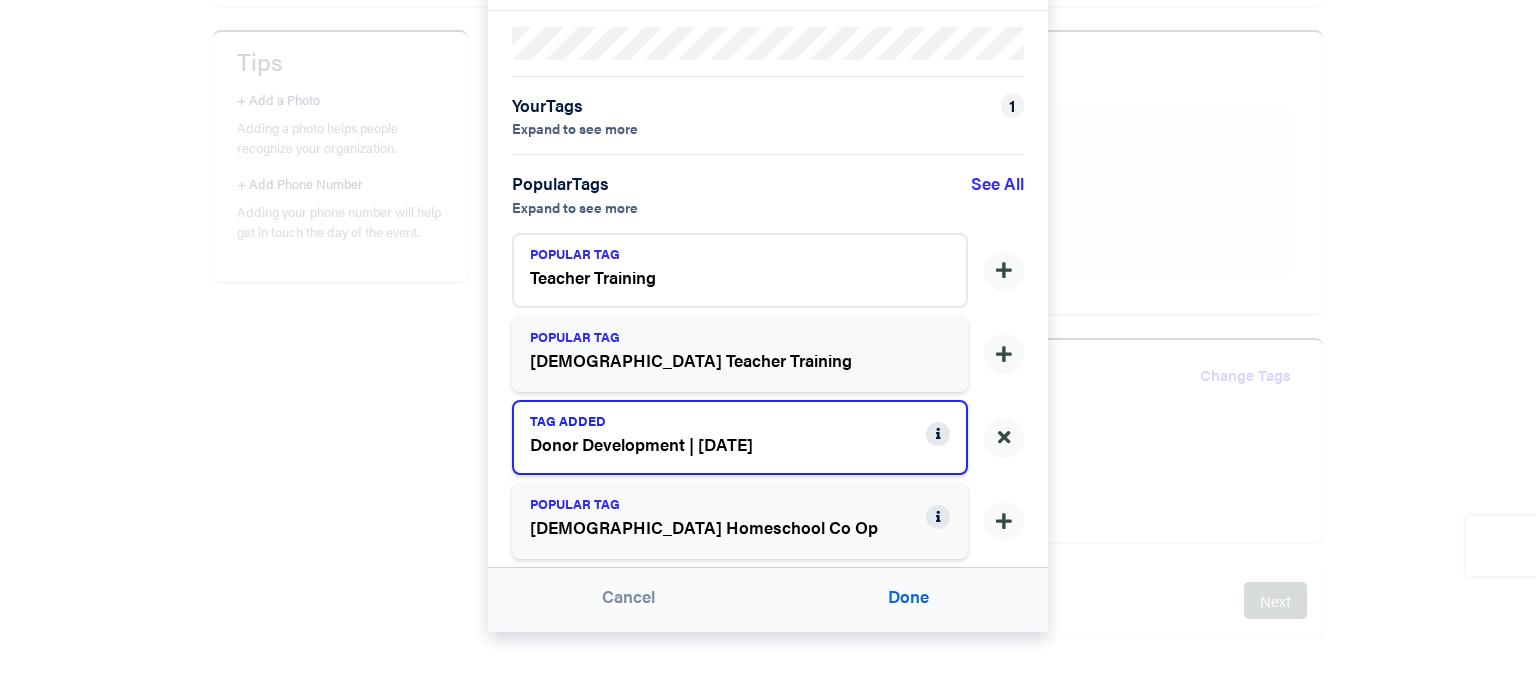 click on "Teacher Training" at bounding box center [728, 278] 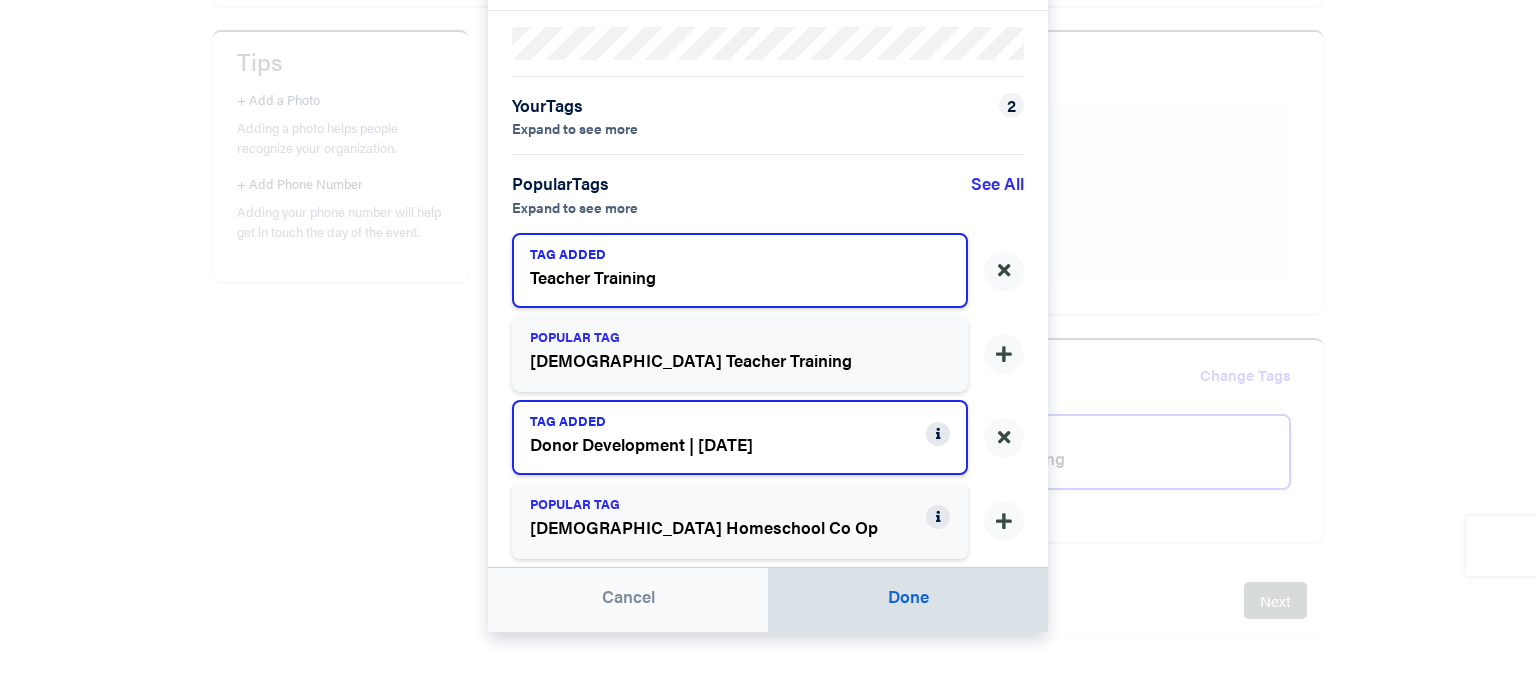 click on "Done" at bounding box center (908, 600) 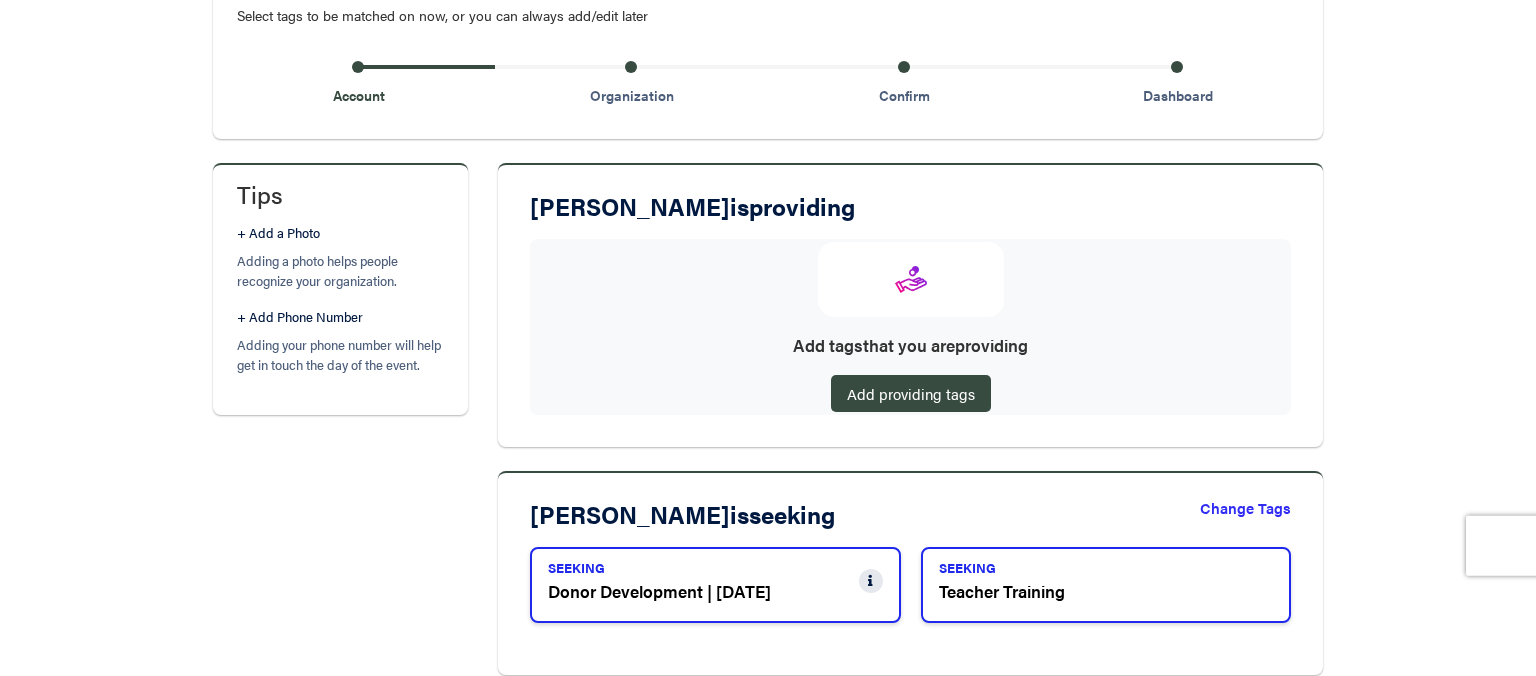 scroll, scrollTop: 415, scrollLeft: 0, axis: vertical 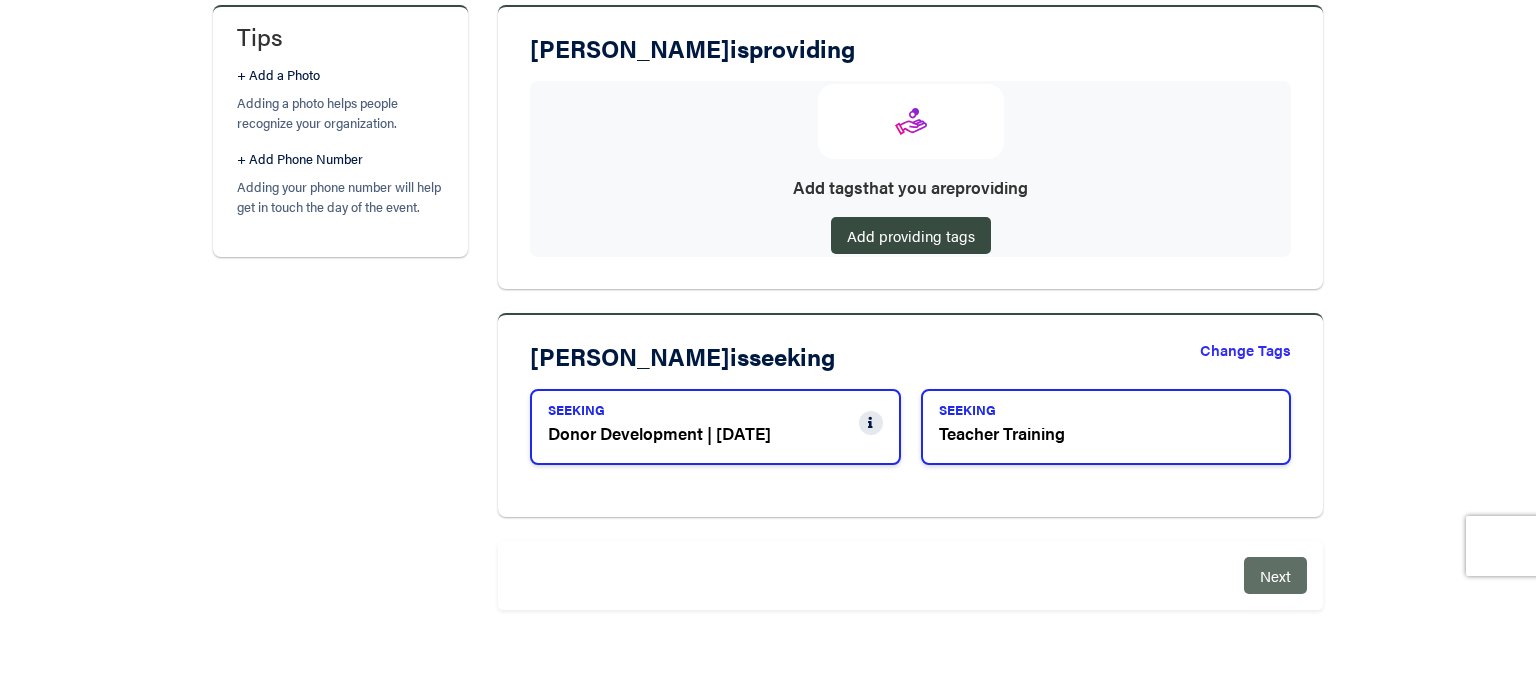 drag, startPoint x: 1286, startPoint y: 571, endPoint x: 626, endPoint y: 598, distance: 660.55206 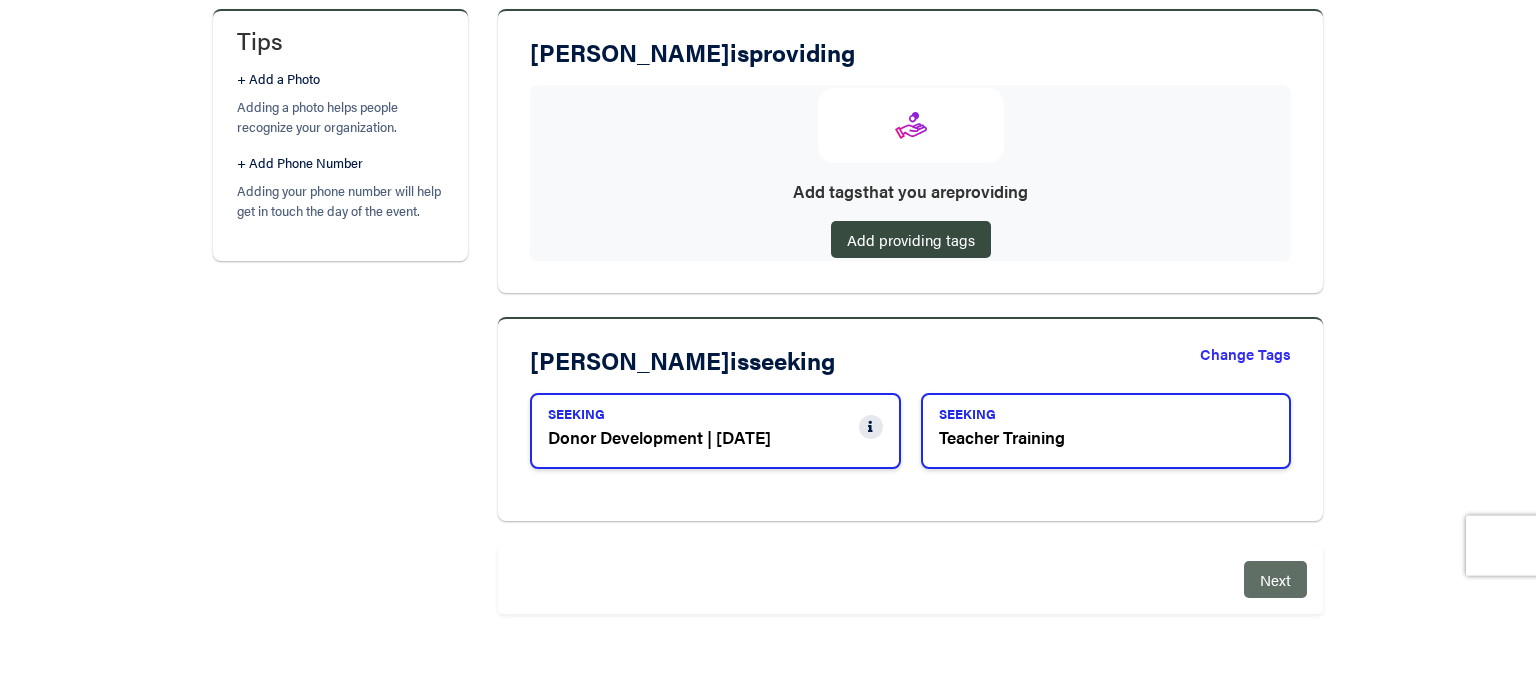 scroll, scrollTop: 415, scrollLeft: 0, axis: vertical 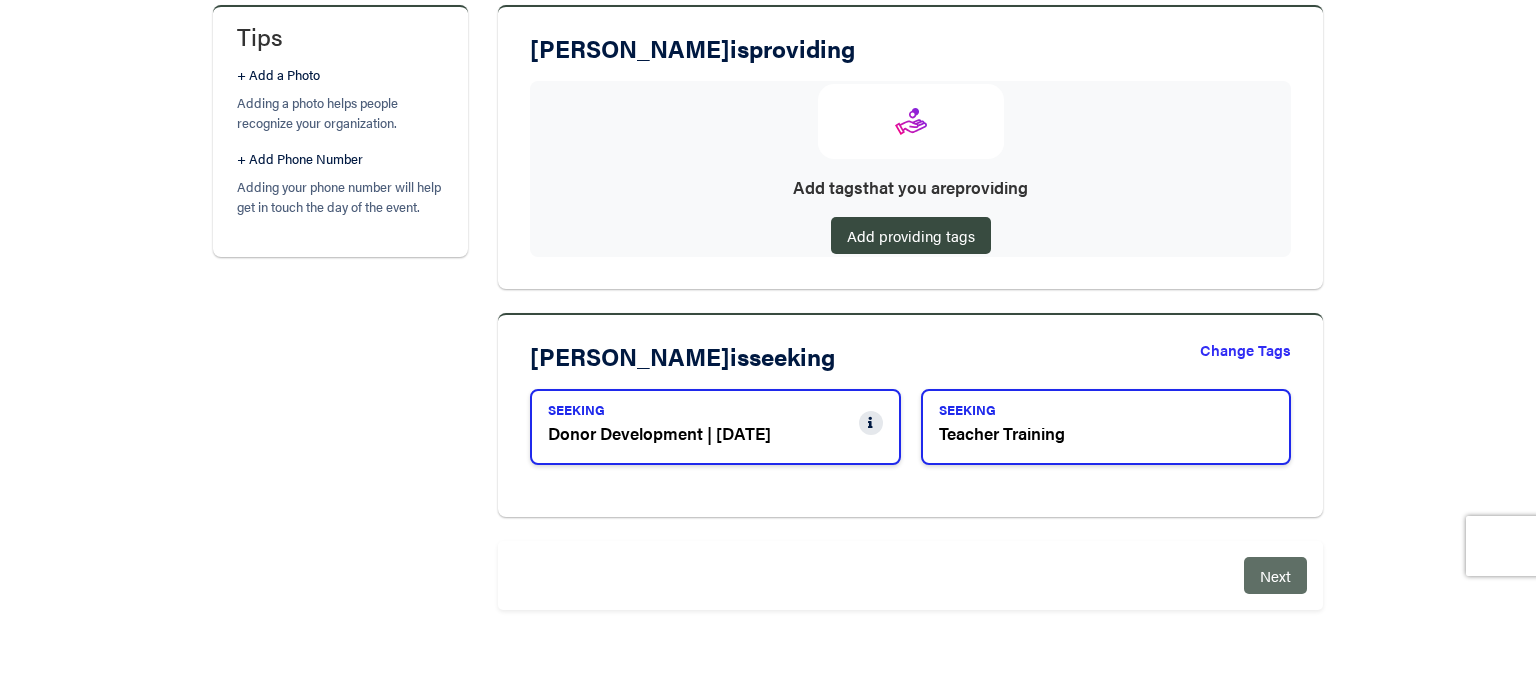 click on "Next" at bounding box center [1275, 575] 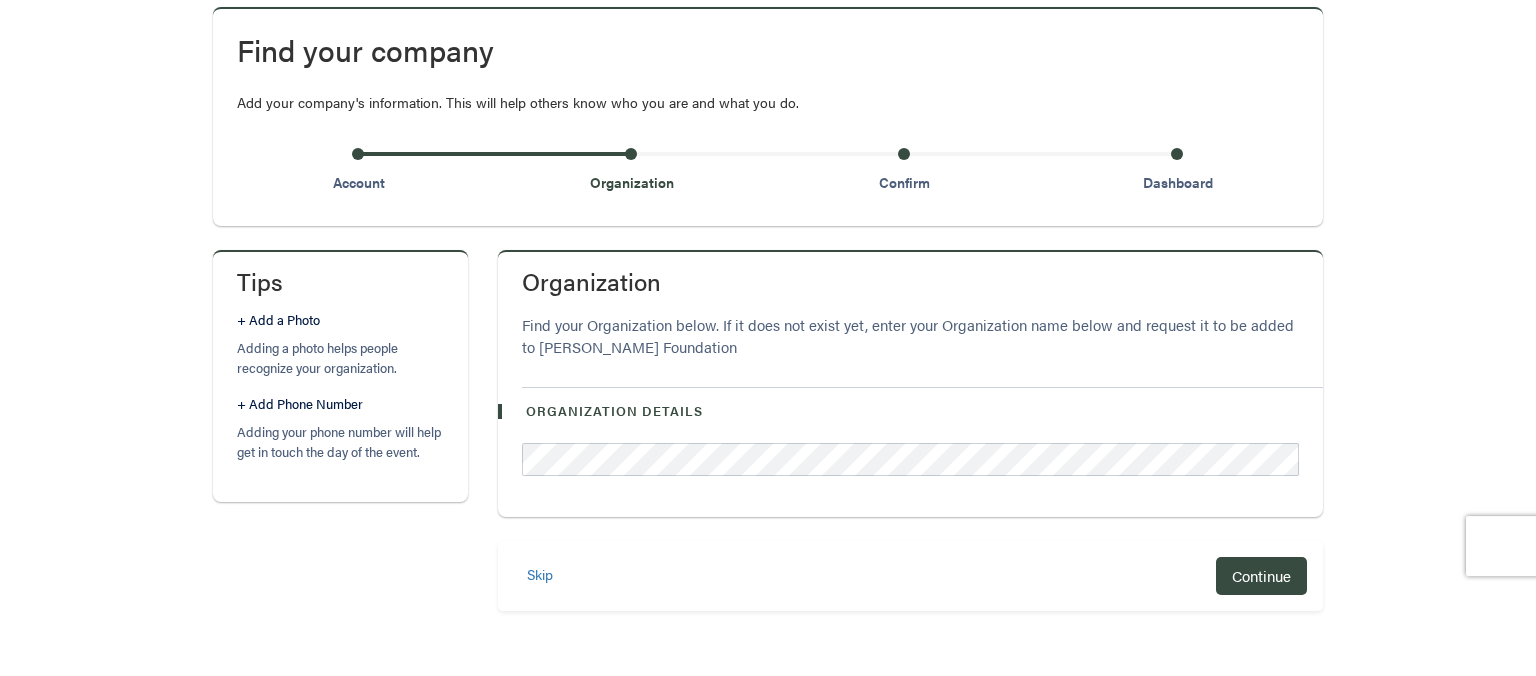 scroll, scrollTop: 171, scrollLeft: 0, axis: vertical 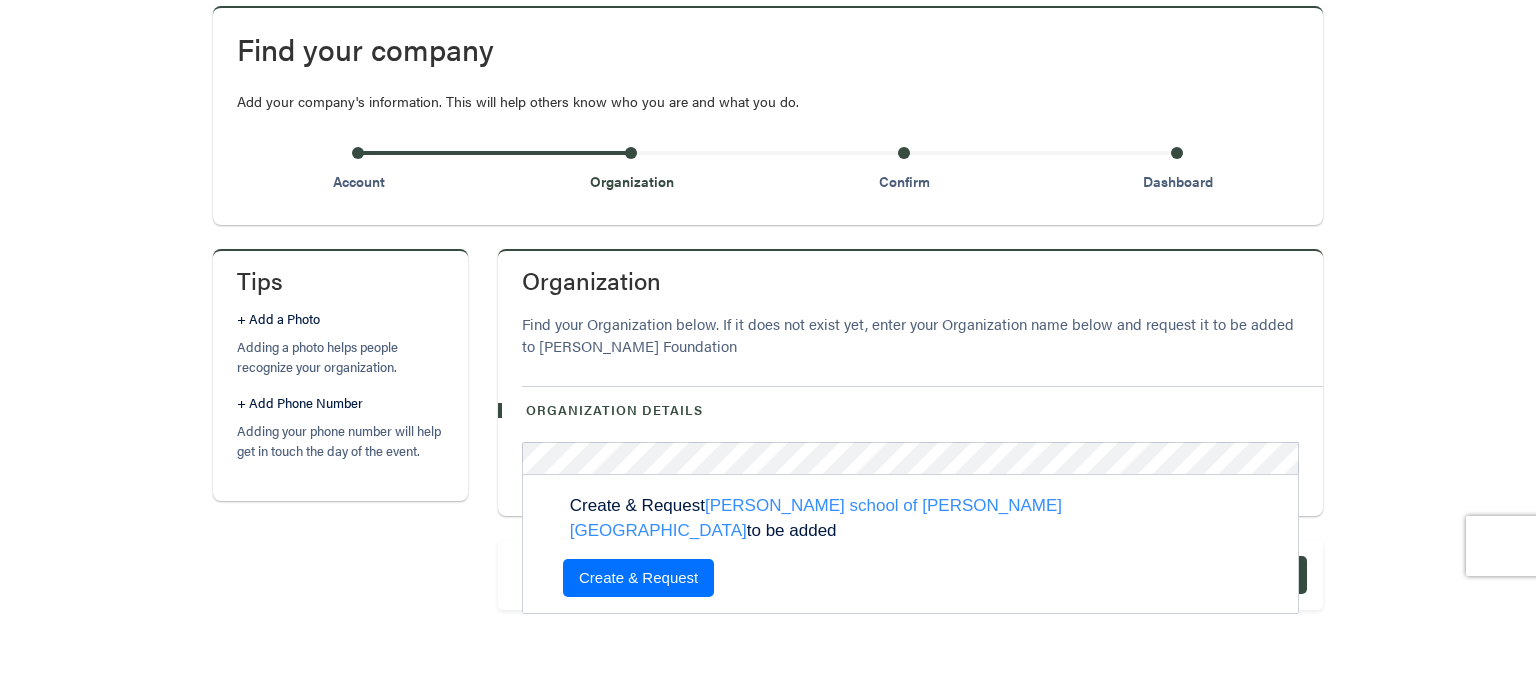 click on "Create & Request" at bounding box center [638, 578] 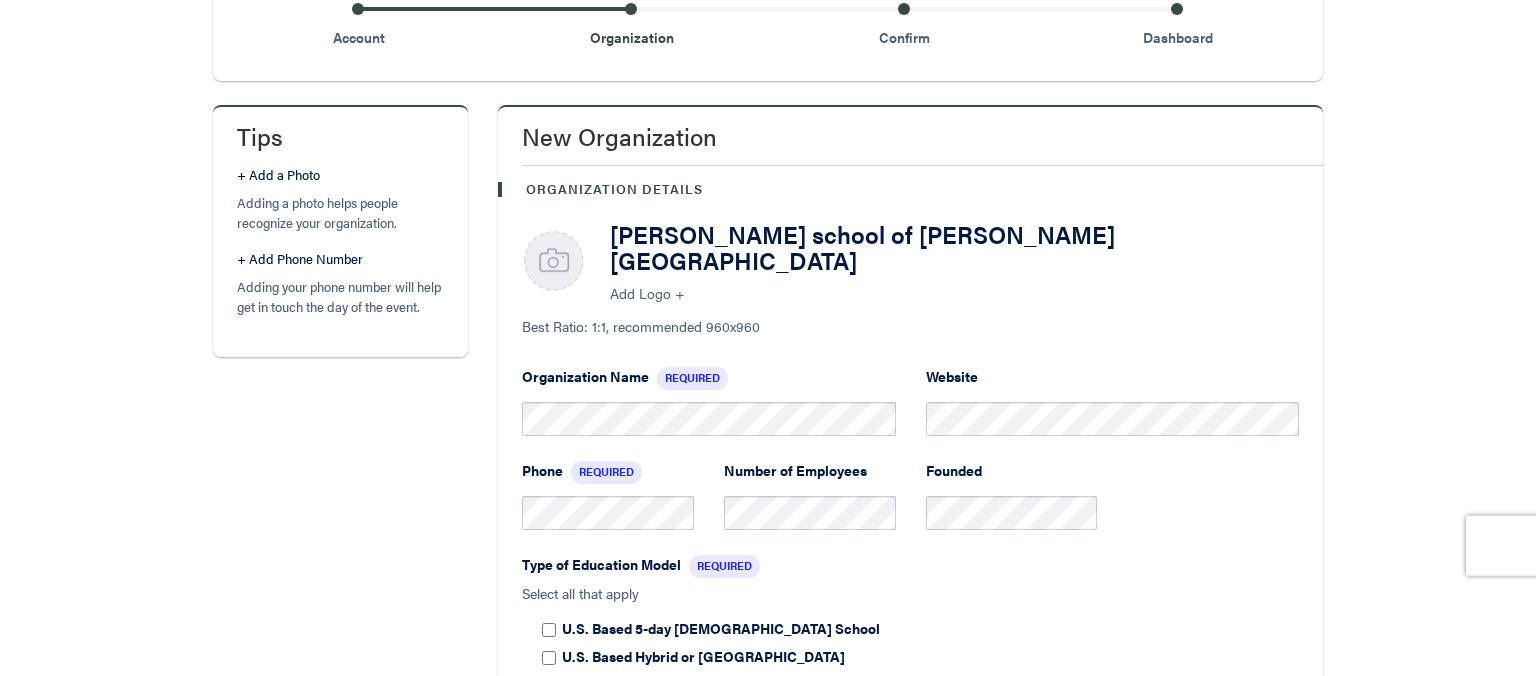 scroll, scrollTop: 316, scrollLeft: 0, axis: vertical 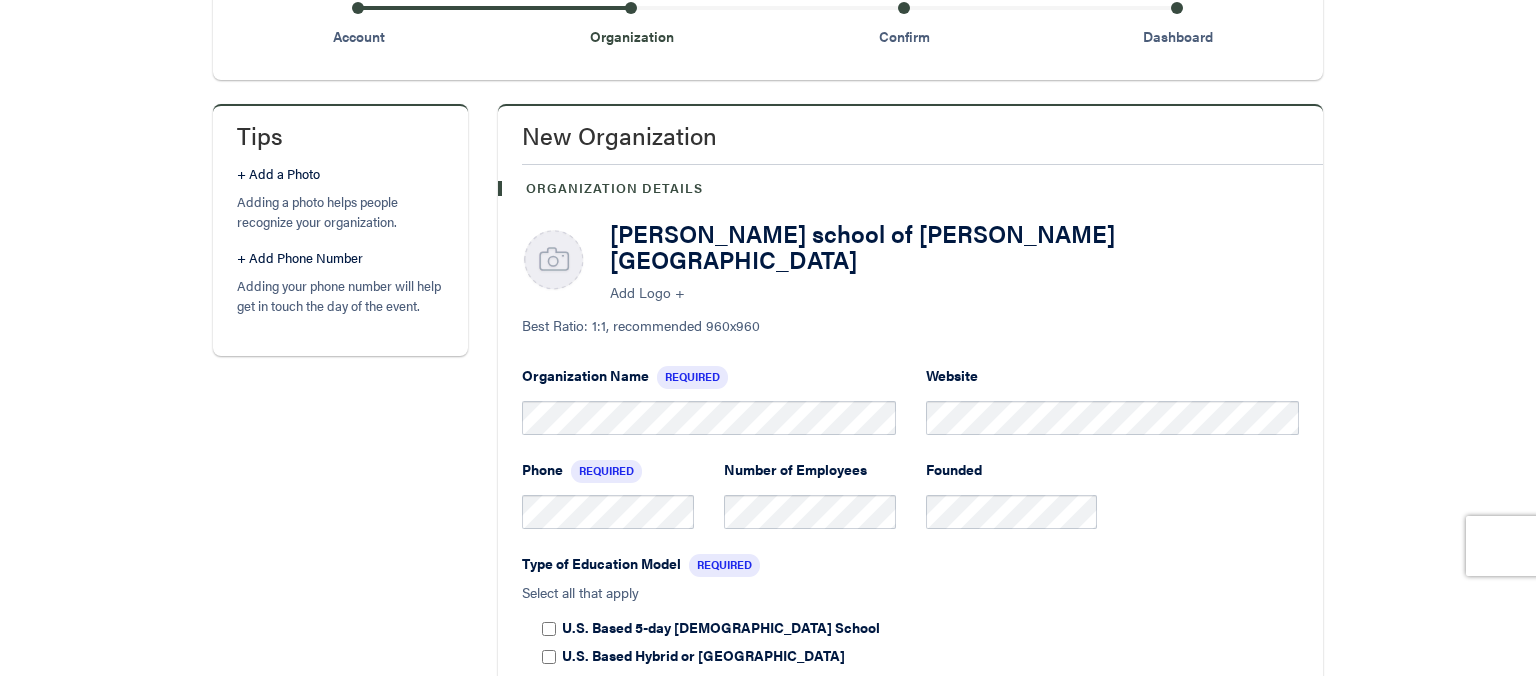 click on "christian montessori school of ann arbor" at bounding box center [954, 246] 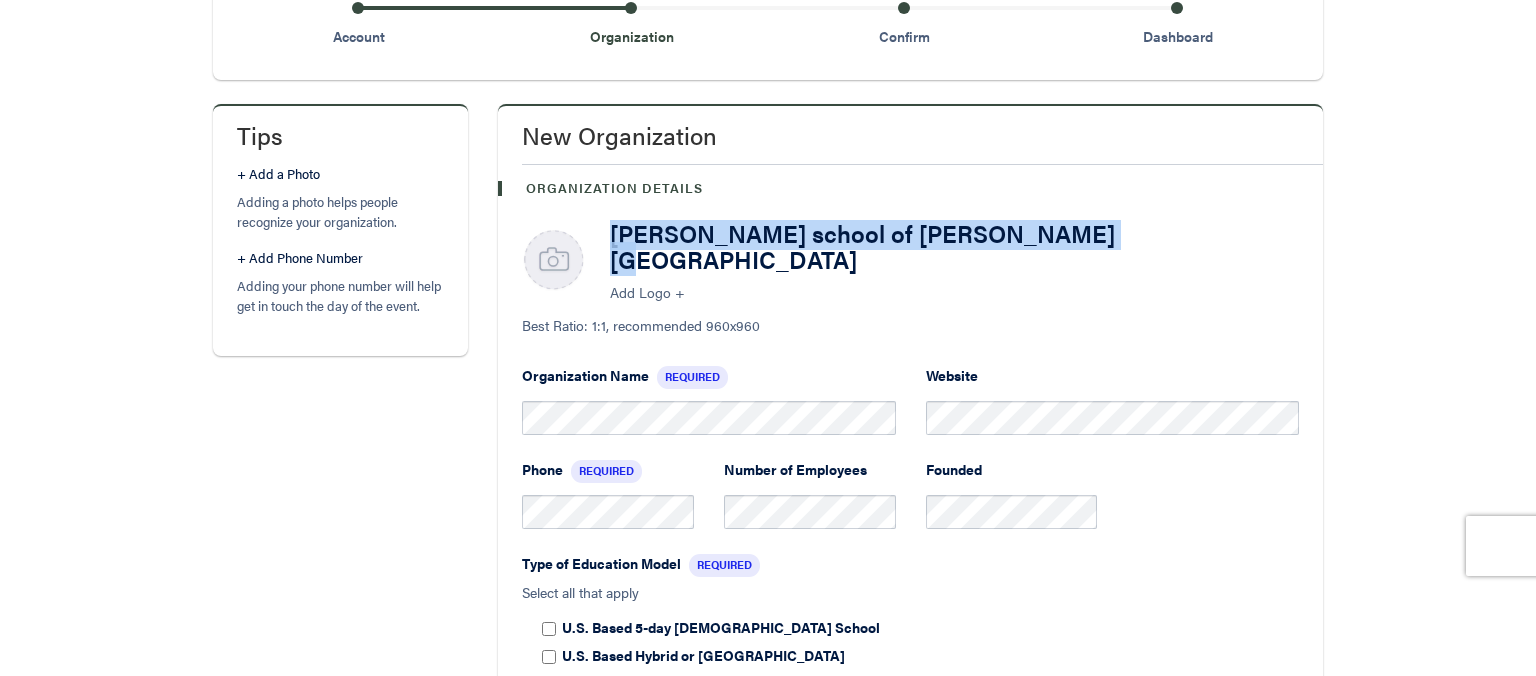 drag, startPoint x: 618, startPoint y: 231, endPoint x: 1108, endPoint y: 215, distance: 490.26117 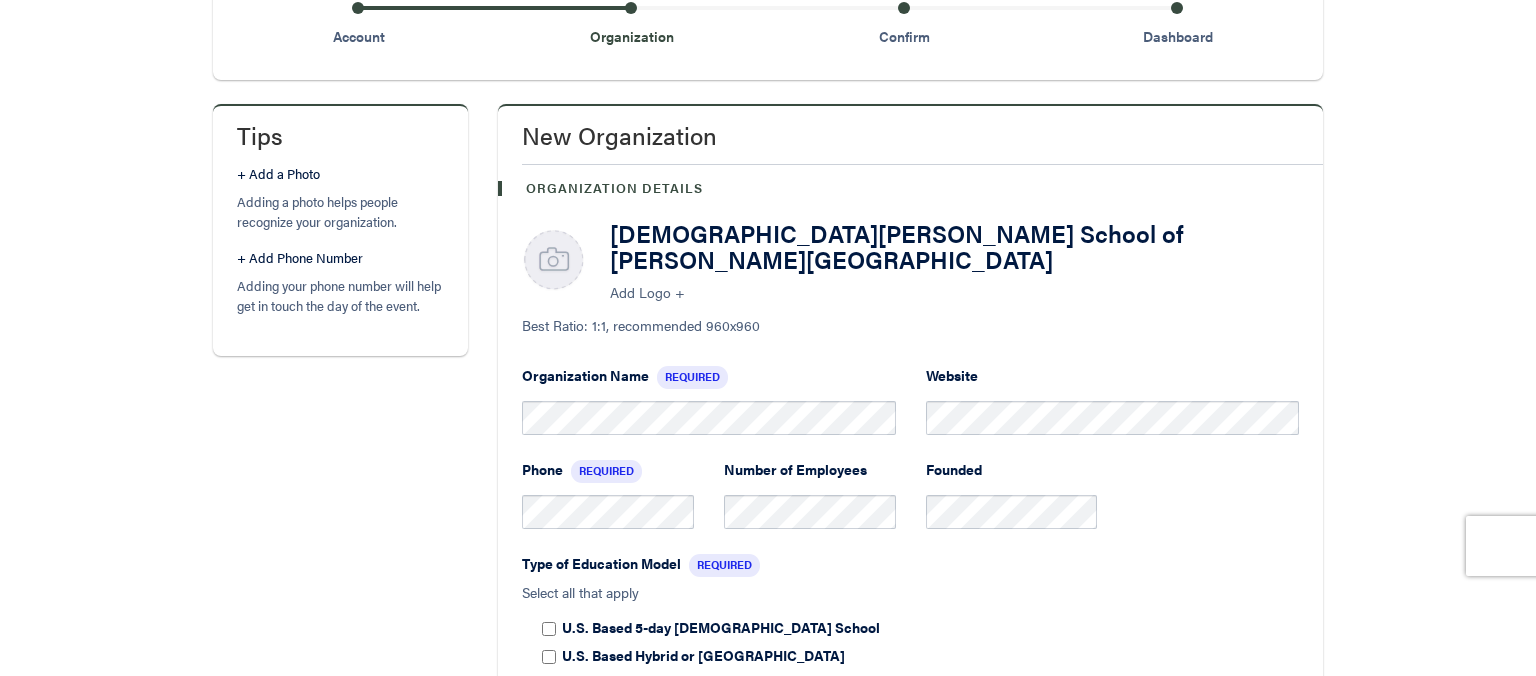 click on "Doing great, just a couple more things.
Add your company's information. This will help others know who you are and what you do.
Account
Organization
Confirm
Dashboard
Tips
+ Add a Photo
Adding a photo helps people recognize your organization.
+ Add Phone Number
Adding your phone number will help get in touch the day of the event.
New Organization
Organization Details
Christian Montessori School of Ann Arbor
Add Logo +
Best Ratio: 1:1, recommended 960x960
Organization Name
Required
Website
Phone
Required
Number of Employees
Founded
Type of Education Model
Required
Select all that apply
U.S. Based 5-day Christian School
U.S. Based Hybrid or University Model School" at bounding box center [768, 740] 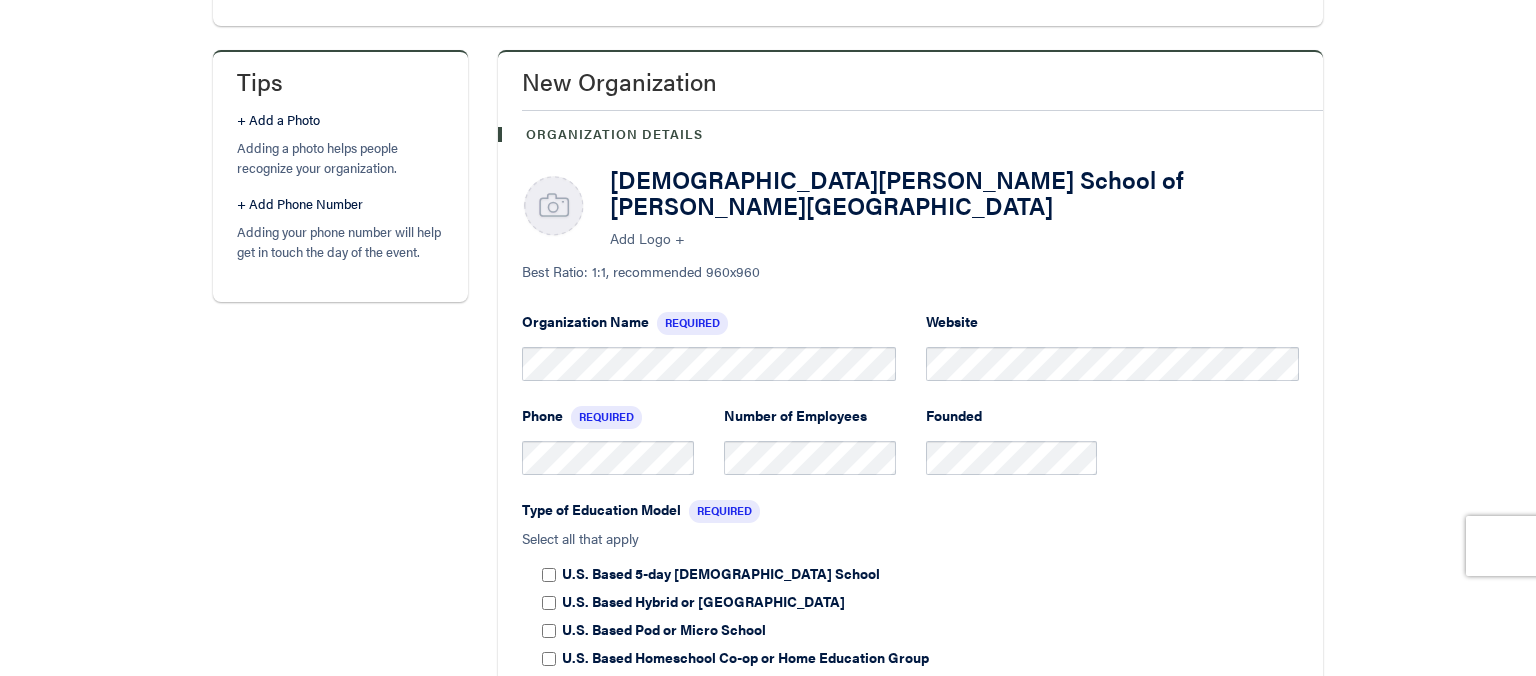 scroll, scrollTop: 422, scrollLeft: 0, axis: vertical 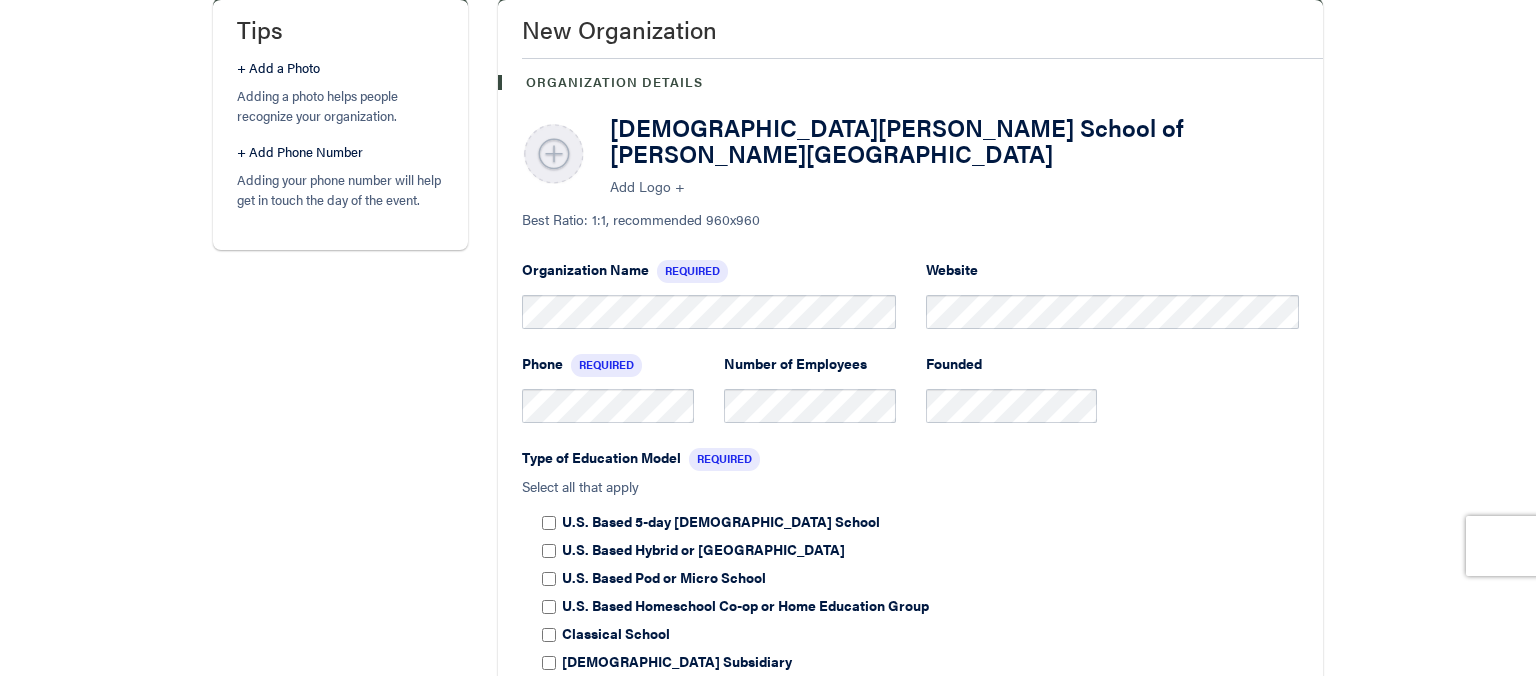 click at bounding box center [554, 155] 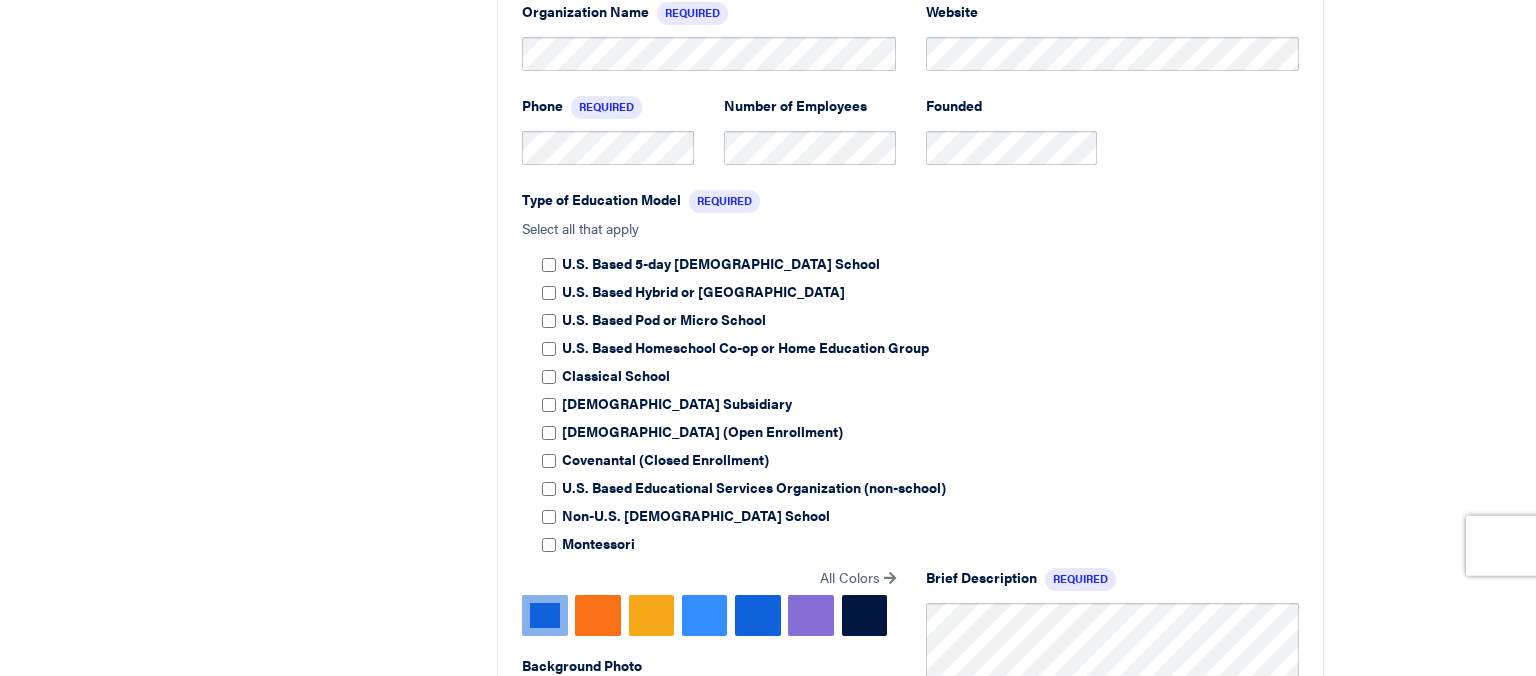 scroll, scrollTop: 633, scrollLeft: 0, axis: vertical 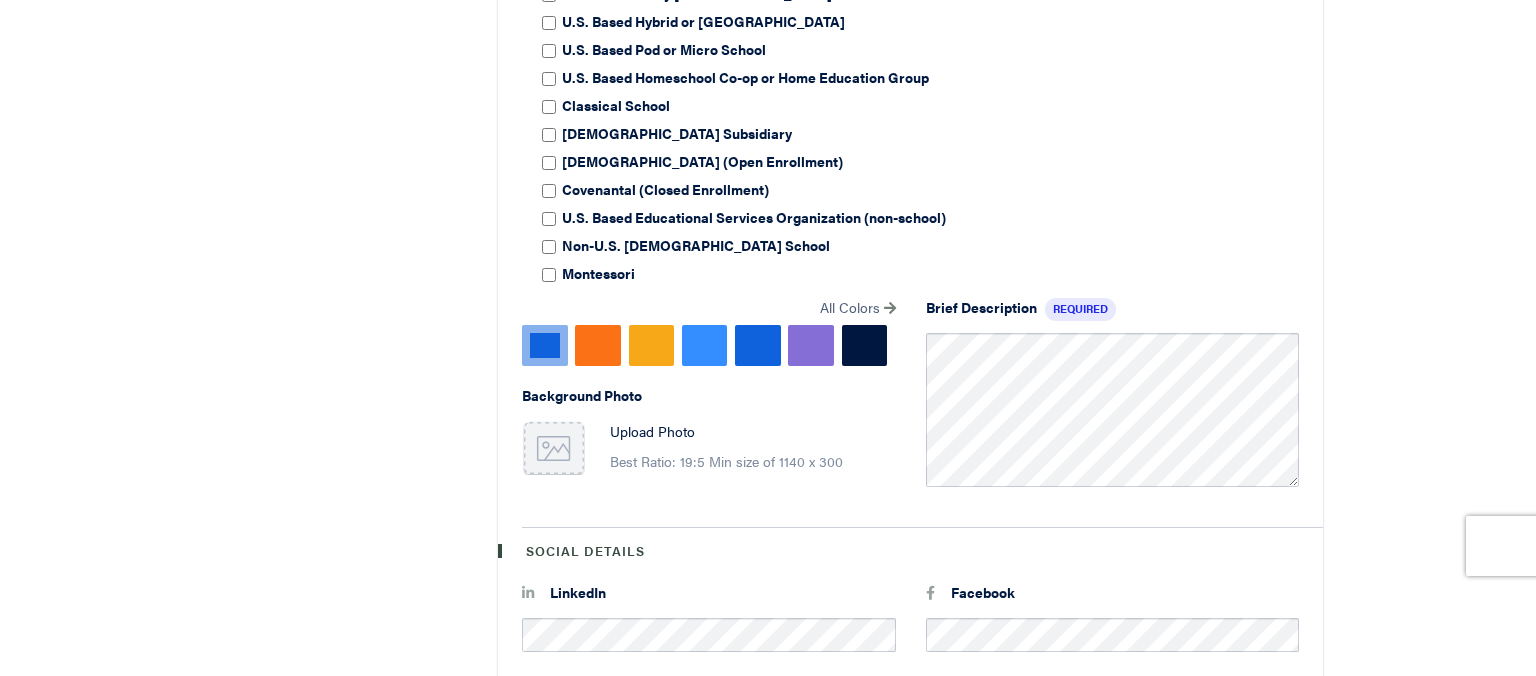click at bounding box center (652, 345) 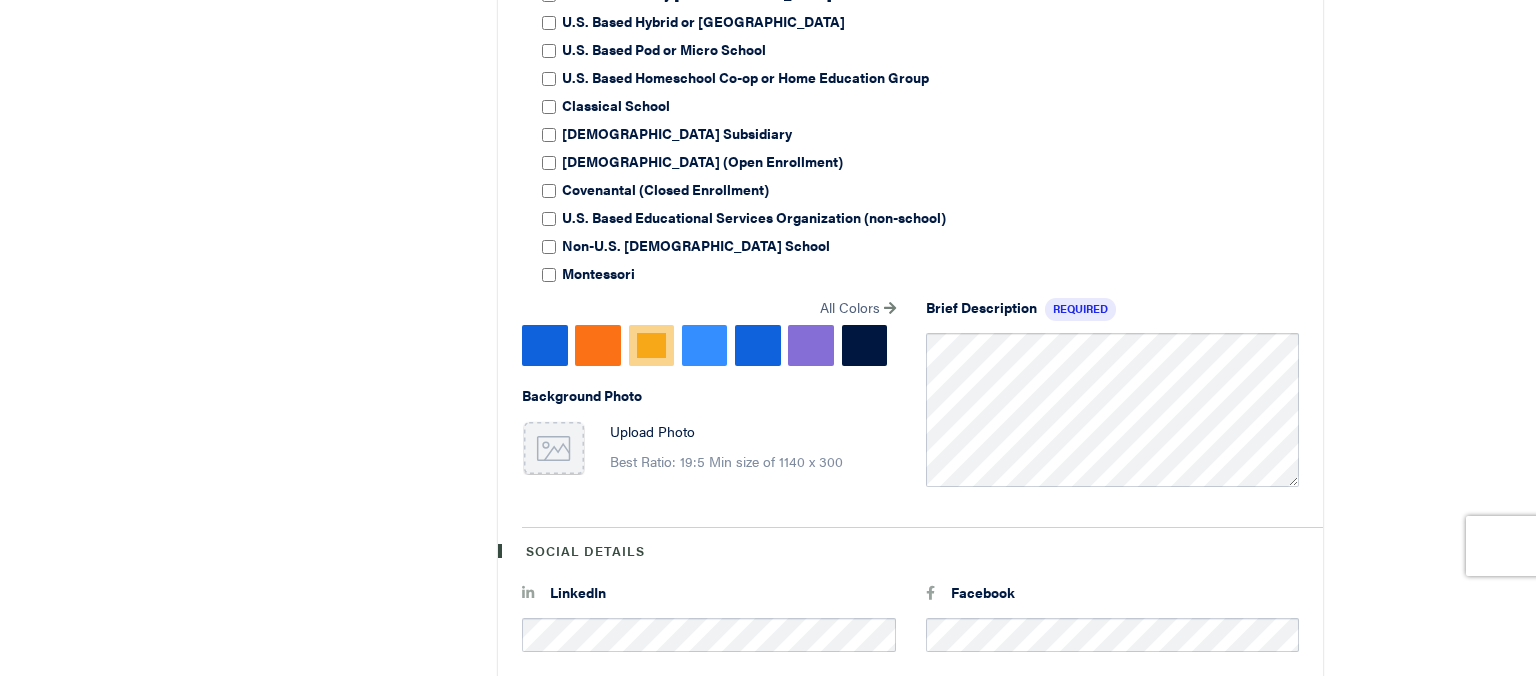 click at bounding box center (554, 453) 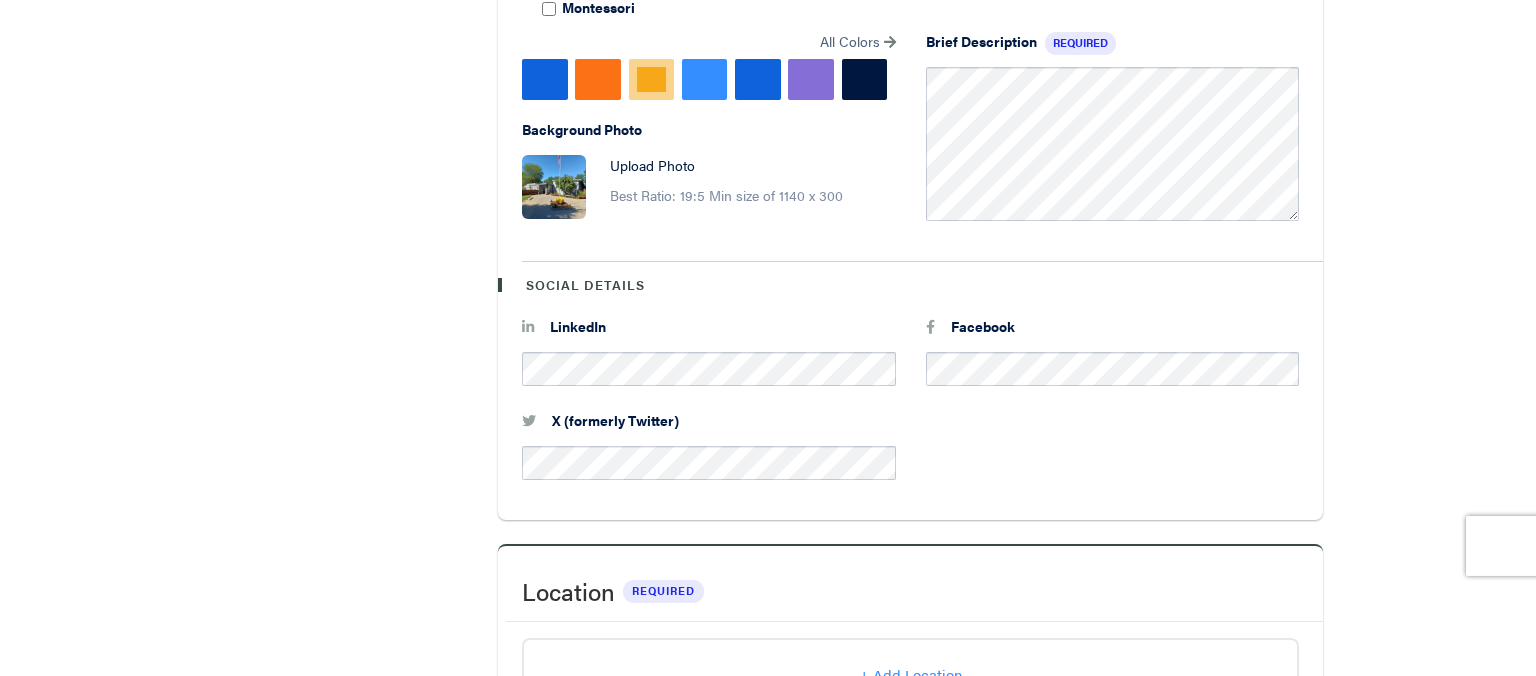 scroll, scrollTop: 1098, scrollLeft: 0, axis: vertical 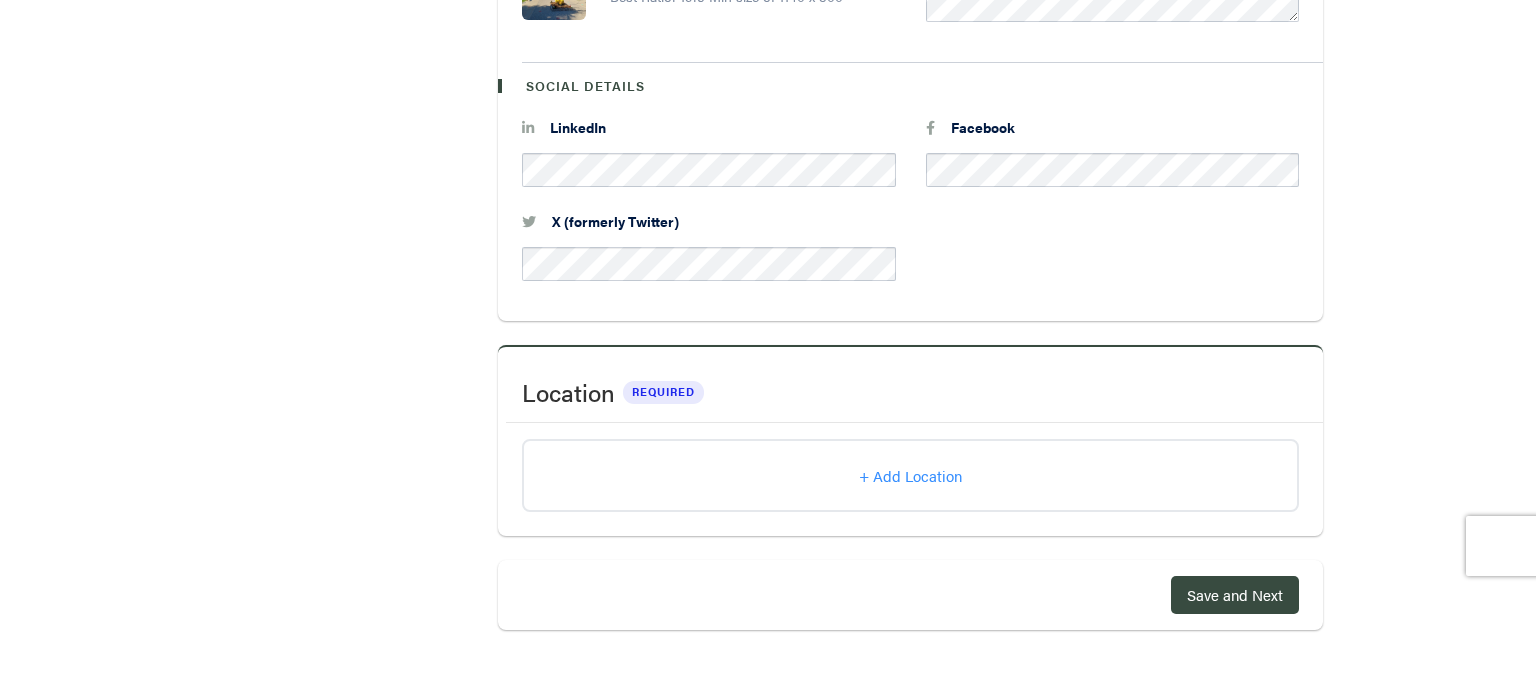 click on "+ Add Location" at bounding box center (910, 475) 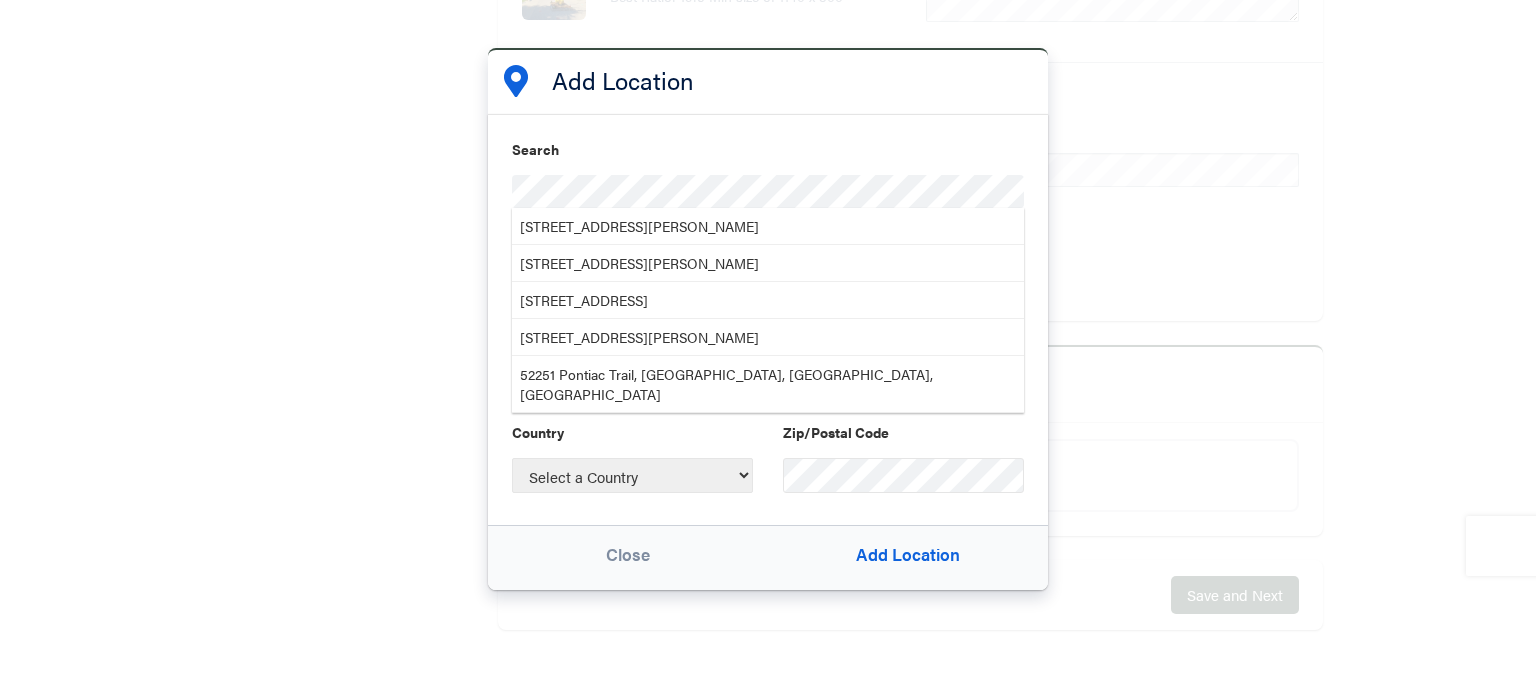 click on "5225 Jackson Road, Ann Arbor, MI, USA" at bounding box center (768, 226) 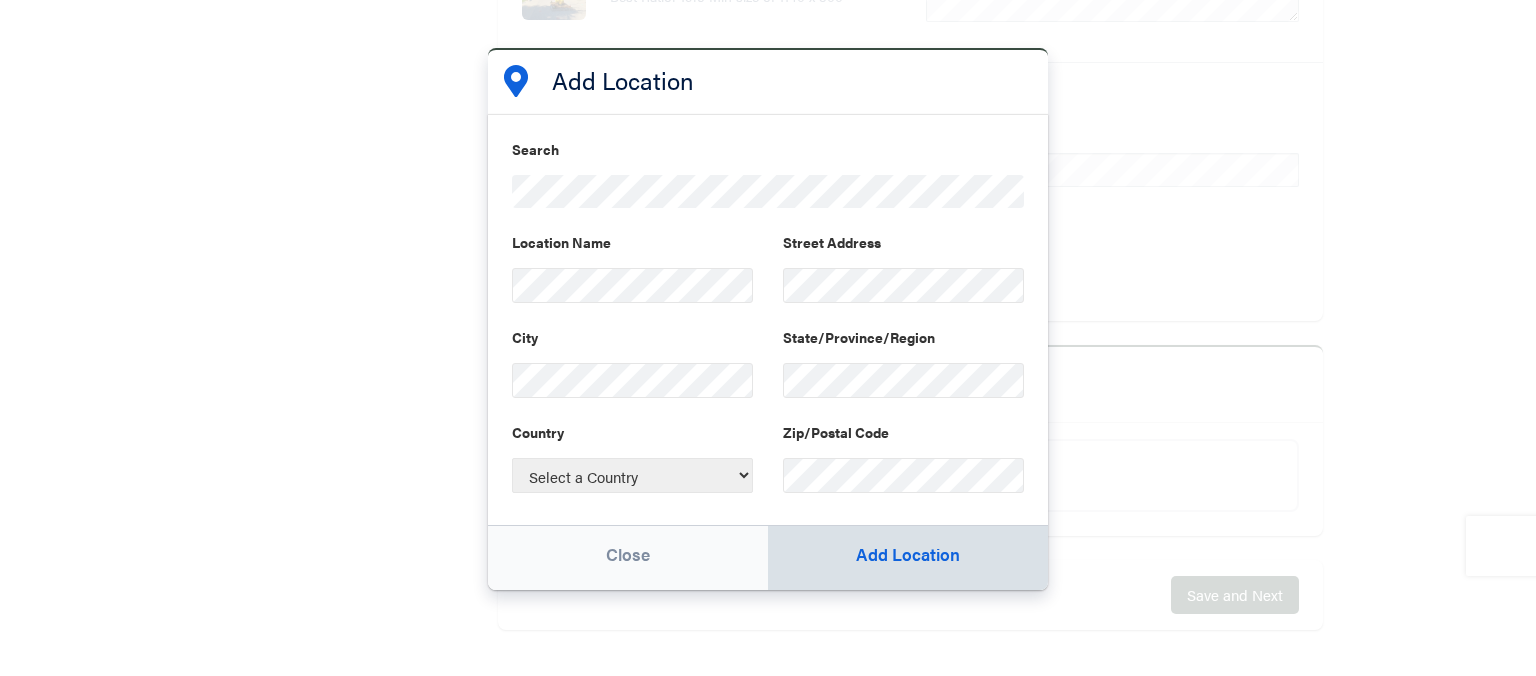 click on "Add Location" at bounding box center [908, 558] 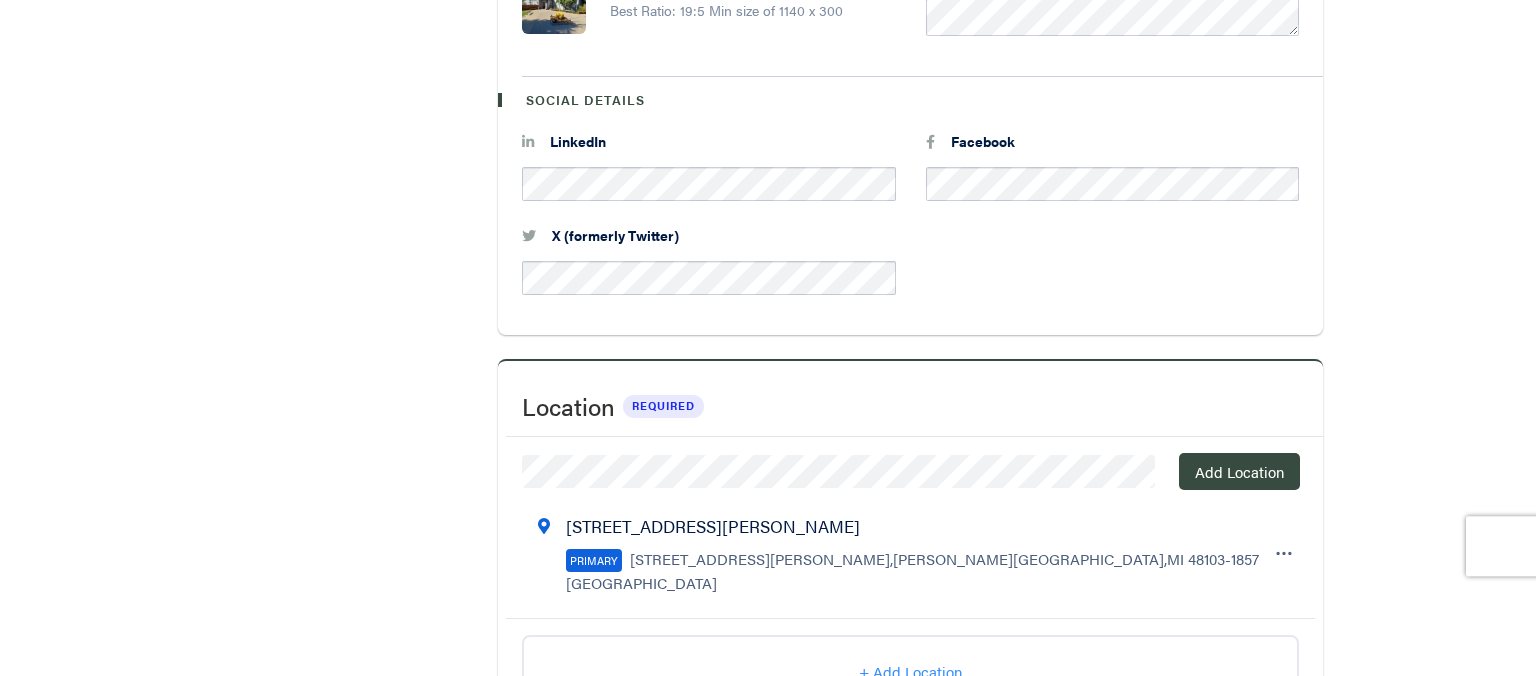 scroll, scrollTop: 1309, scrollLeft: 0, axis: vertical 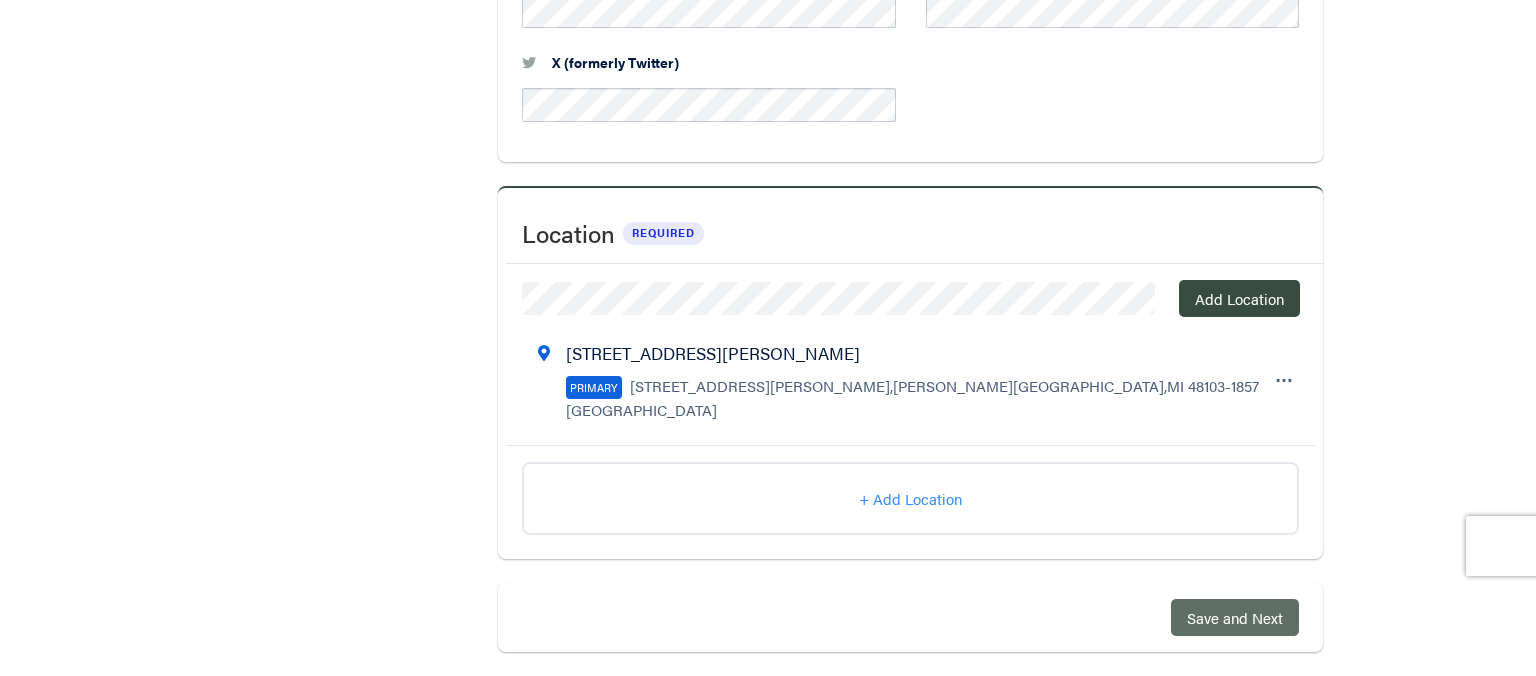 click on "Save and Next" at bounding box center [1235, 617] 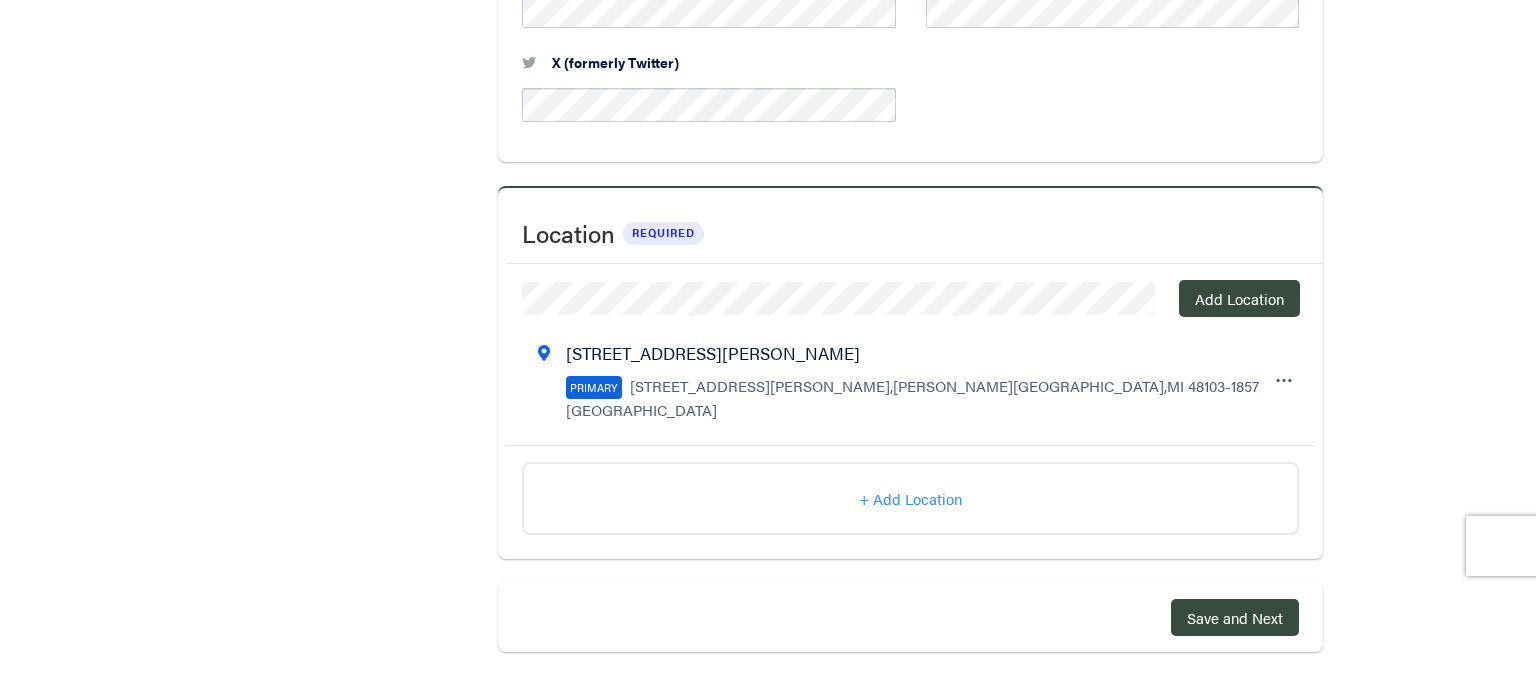 scroll, scrollTop: 438, scrollLeft: 0, axis: vertical 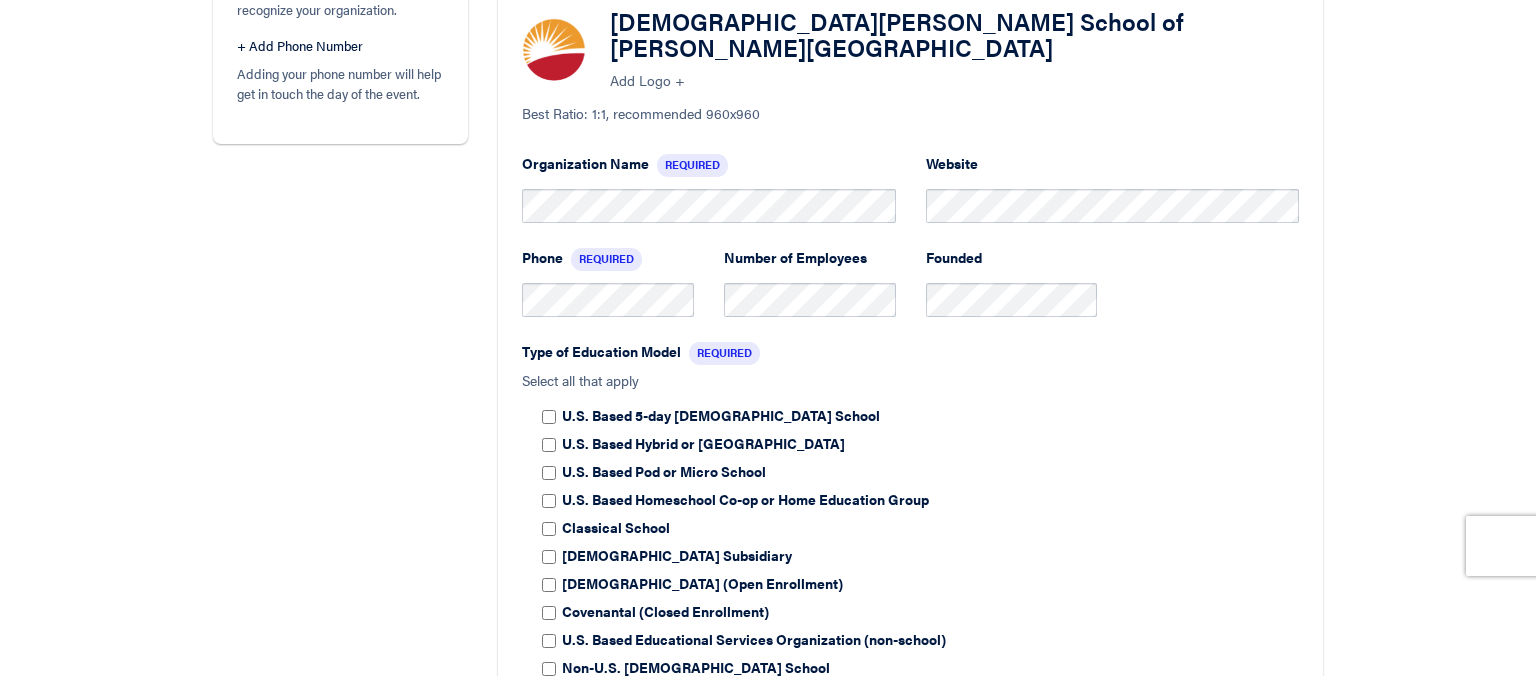 click on "Tips
+ Add a Photo
Adding a photo helps people recognize your organization.
+ Add Phone Number
Adding your phone number will help get in touch the day of the event.
New Organization
Organization Details
Christian Montessori School of Ann Arbor
Add Logo +
Best Ratio: 1:1, recommended 960x960
Organization Name
Required
Website
Phone
Required
Number of Employees
Founded
Type of Education Model
Required
Select all that apply
U.S. Based 5-day Christian School
U.S. Based Hybrid or University Model School
U.S. Based Pod or Micro School
U.S. Based Homeschool Co-op or Home Education Group
Classical School
Church Subsidiary
Evangelistic (Open Enrollment)
Covenantal (Closed Enrollment)
U.S. Based Educational Services Organization (non-school)
Montessori" at bounding box center (768, 795) 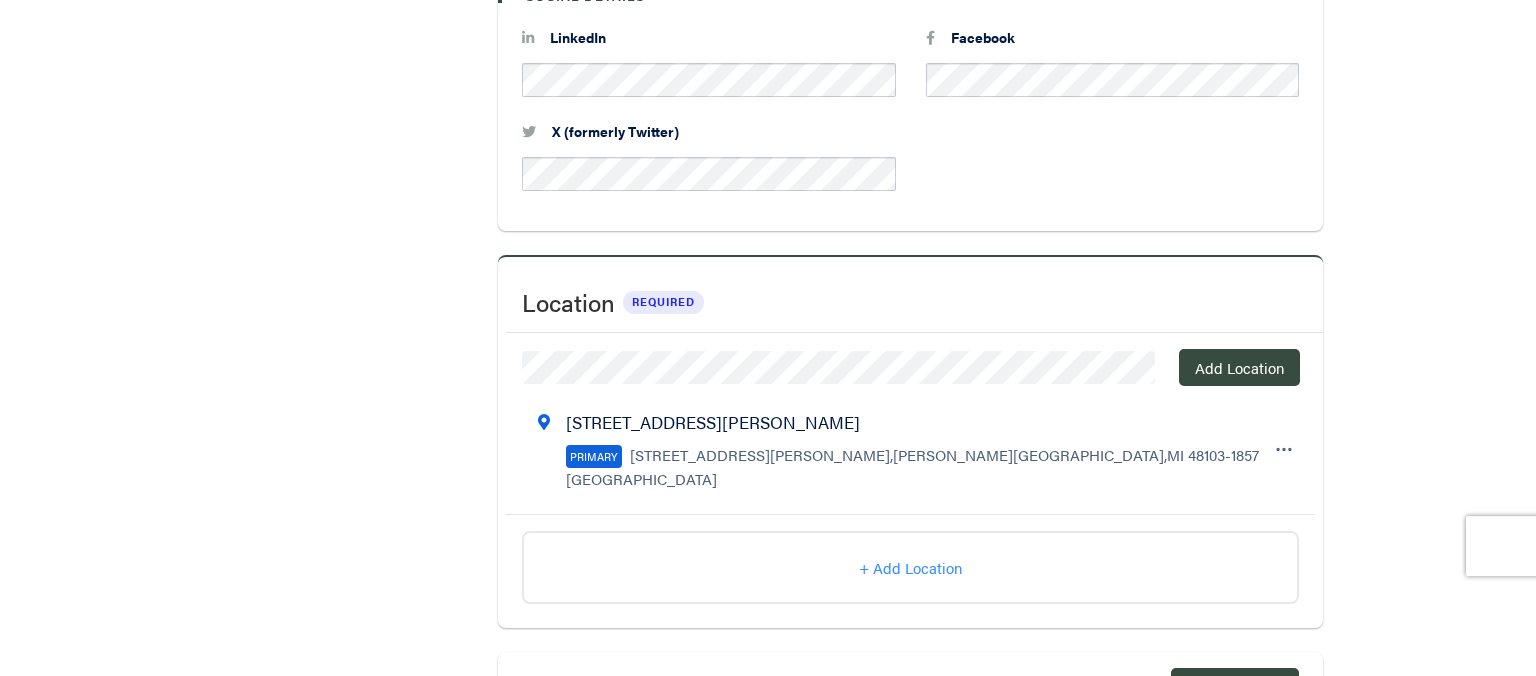 scroll, scrollTop: 1574, scrollLeft: 0, axis: vertical 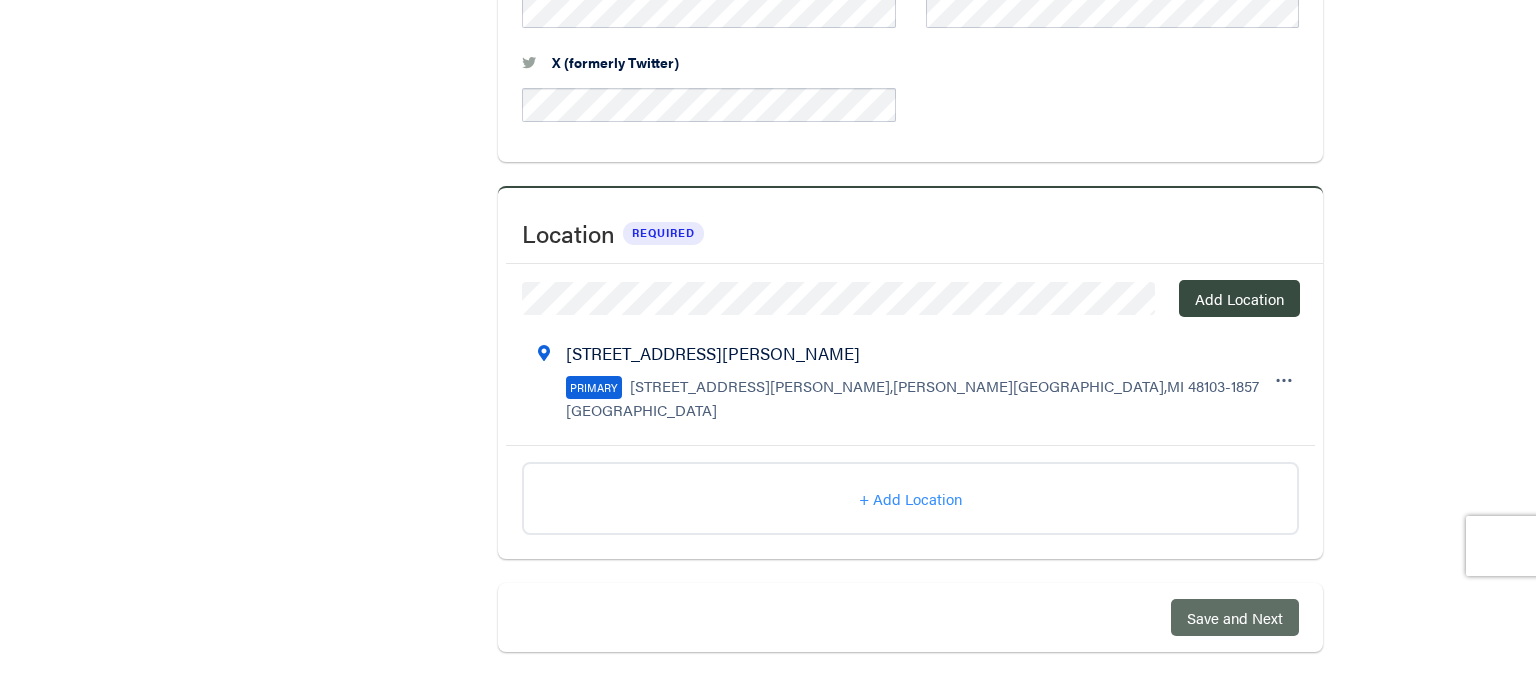 click on "Save and Next" at bounding box center (1235, 617) 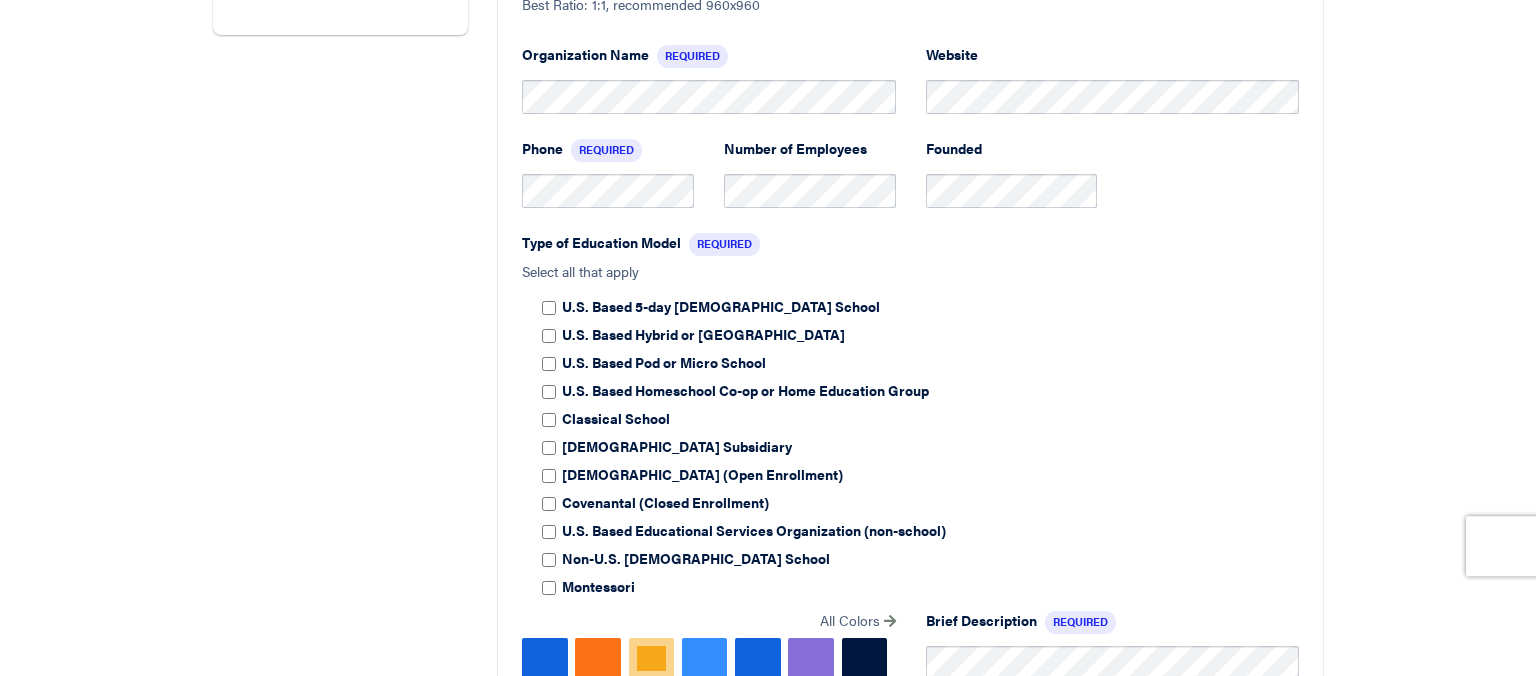 scroll, scrollTop: 412, scrollLeft: 0, axis: vertical 